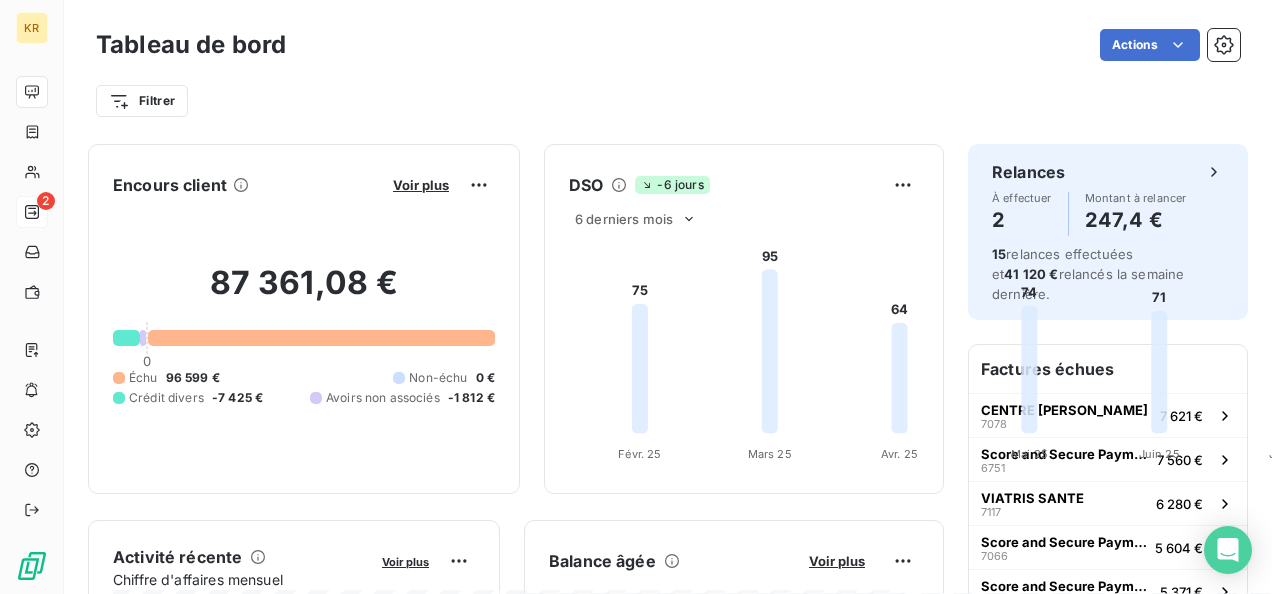 scroll, scrollTop: 0, scrollLeft: 0, axis: both 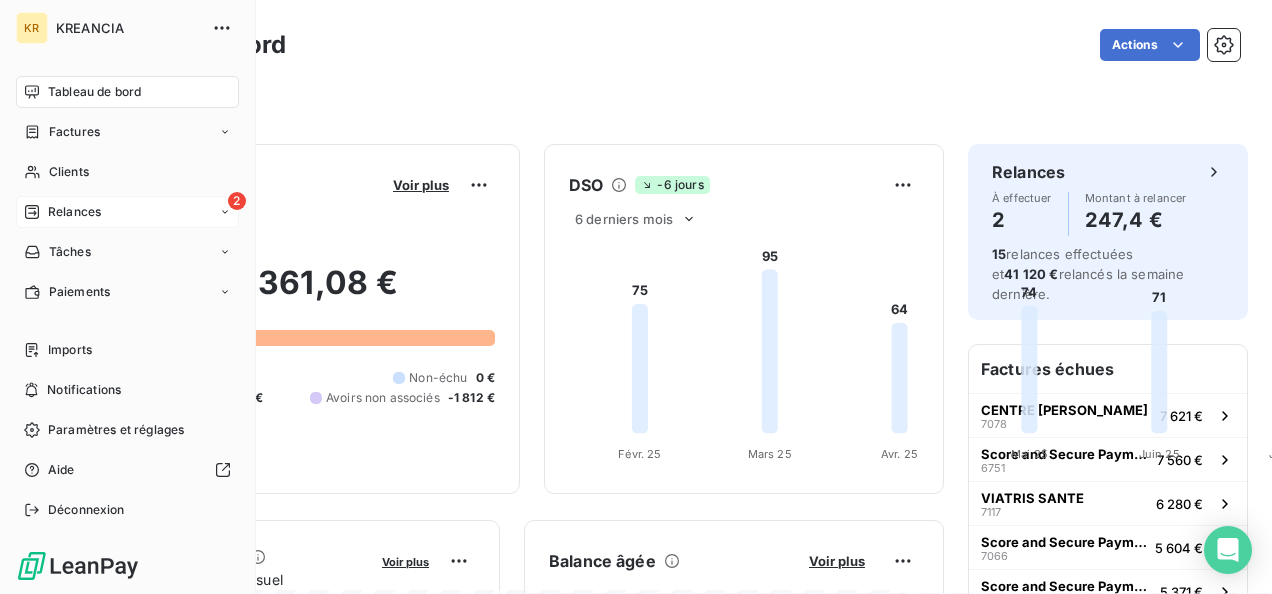 click on "2 Relances" at bounding box center [127, 212] 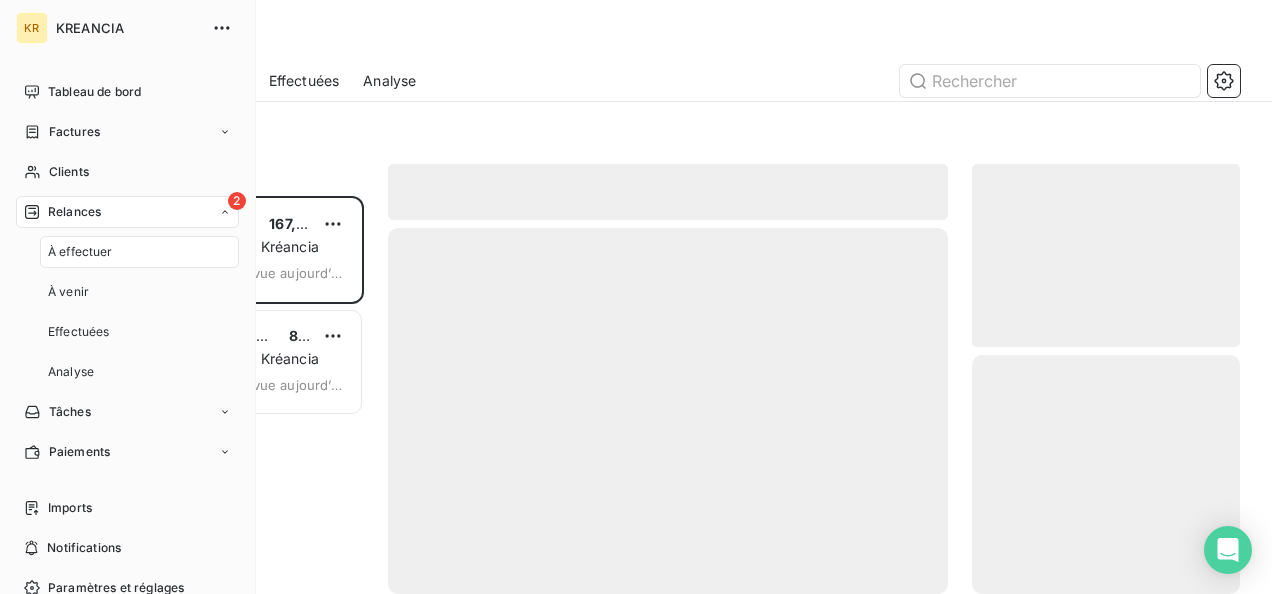 scroll, scrollTop: 16, scrollLeft: 16, axis: both 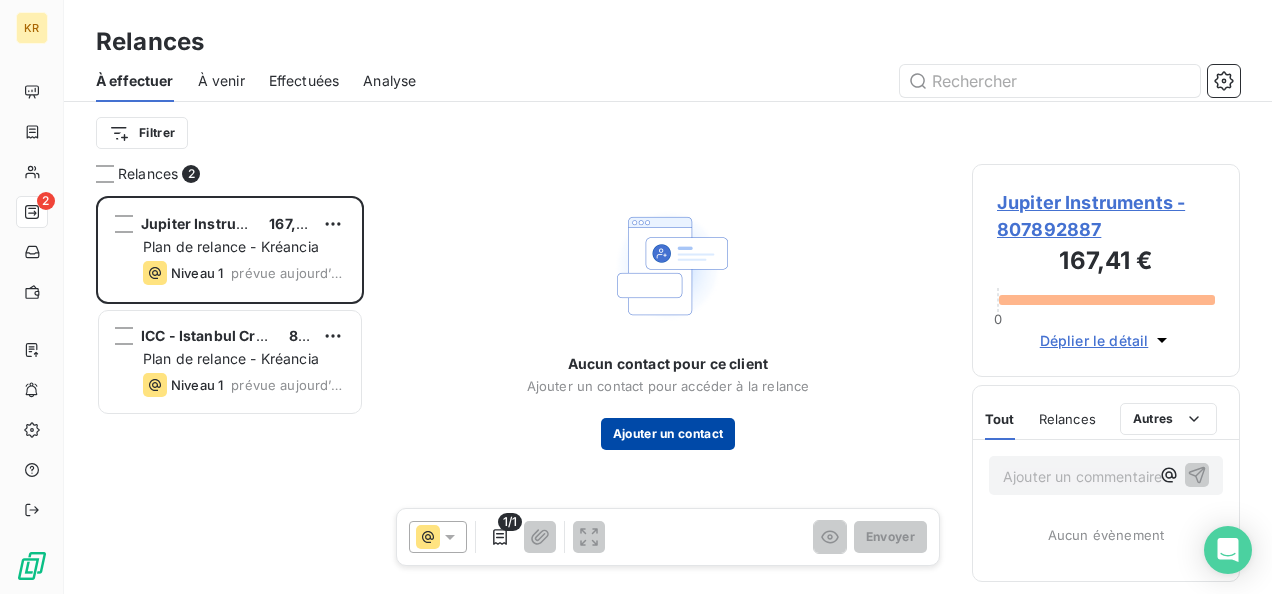 click on "Ajouter un contact" at bounding box center (668, 434) 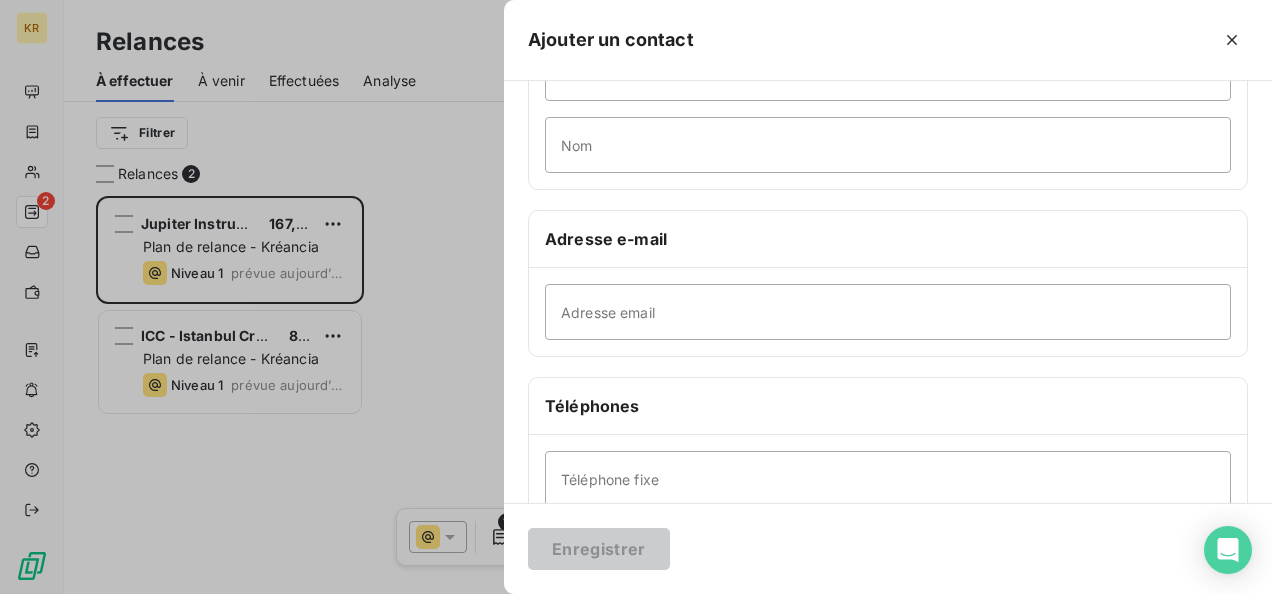 scroll, scrollTop: 205, scrollLeft: 0, axis: vertical 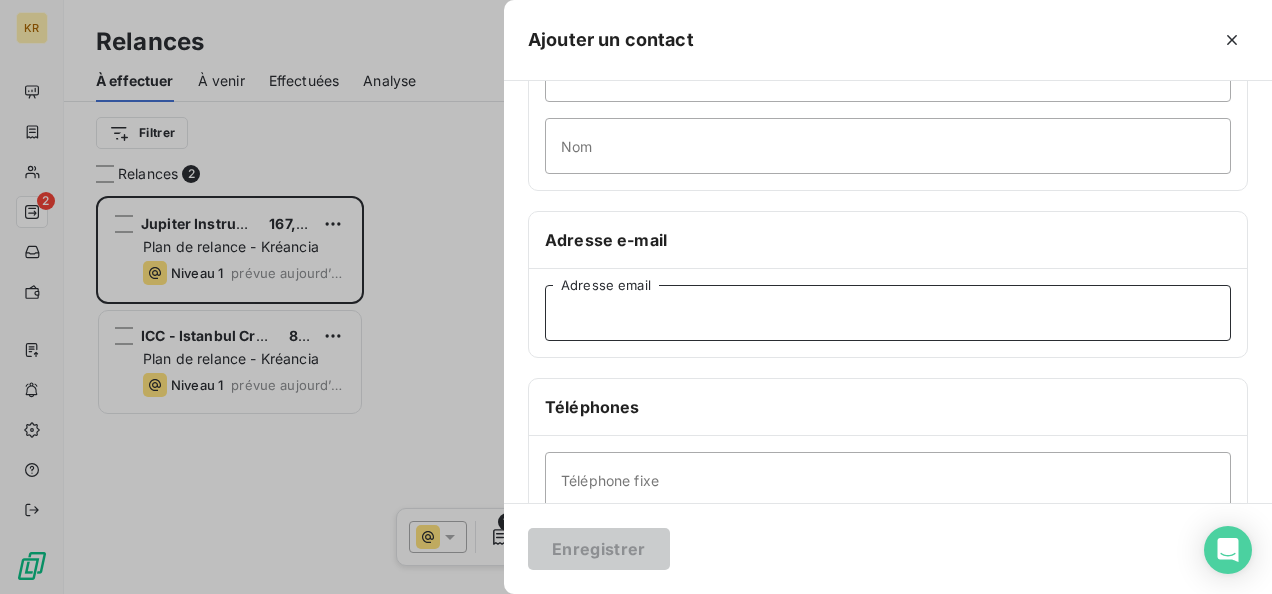 click on "Adresse email" at bounding box center [888, 313] 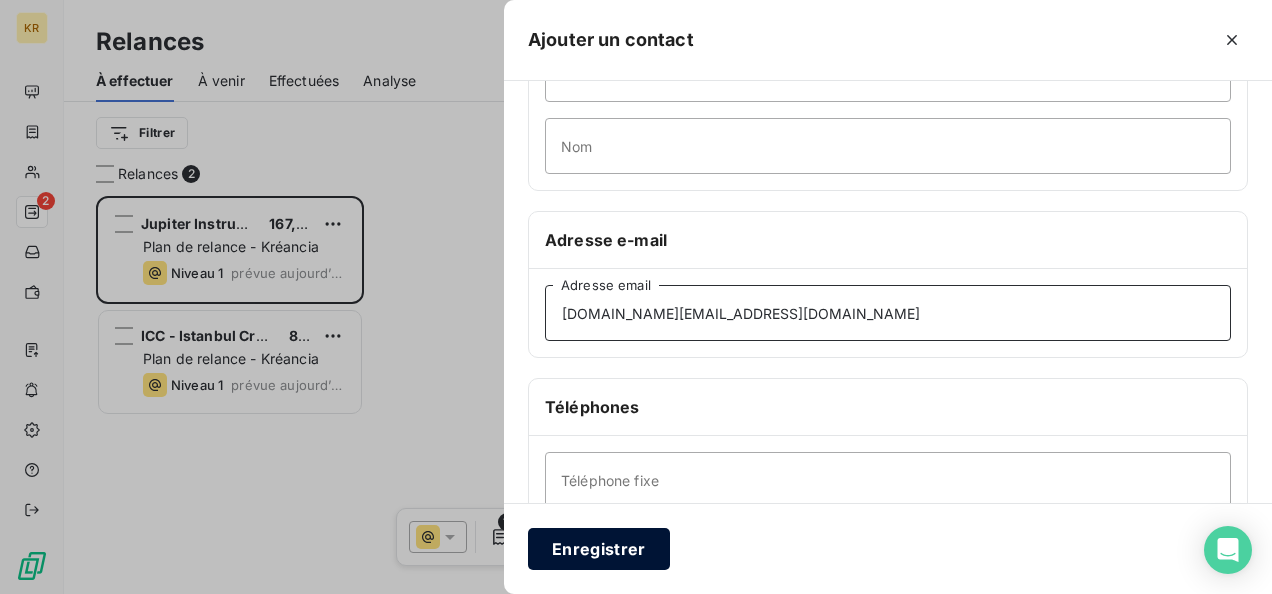 type on "[DOMAIN_NAME][EMAIL_ADDRESS][DOMAIN_NAME]" 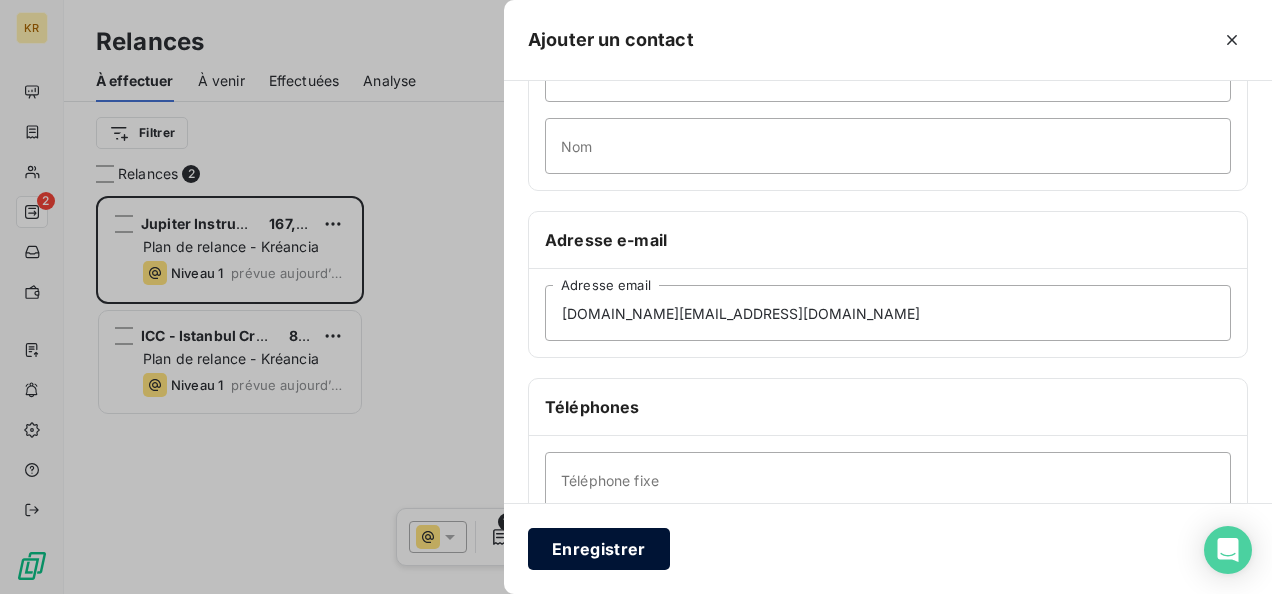 click on "Enregistrer" at bounding box center [599, 549] 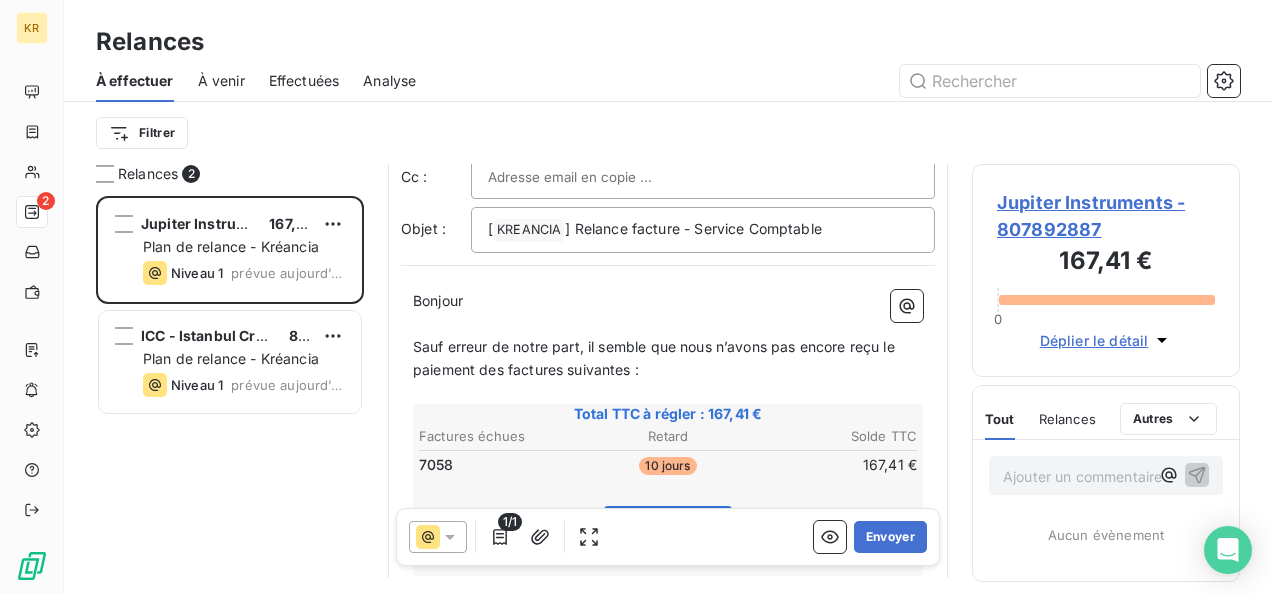 scroll, scrollTop: 0, scrollLeft: 0, axis: both 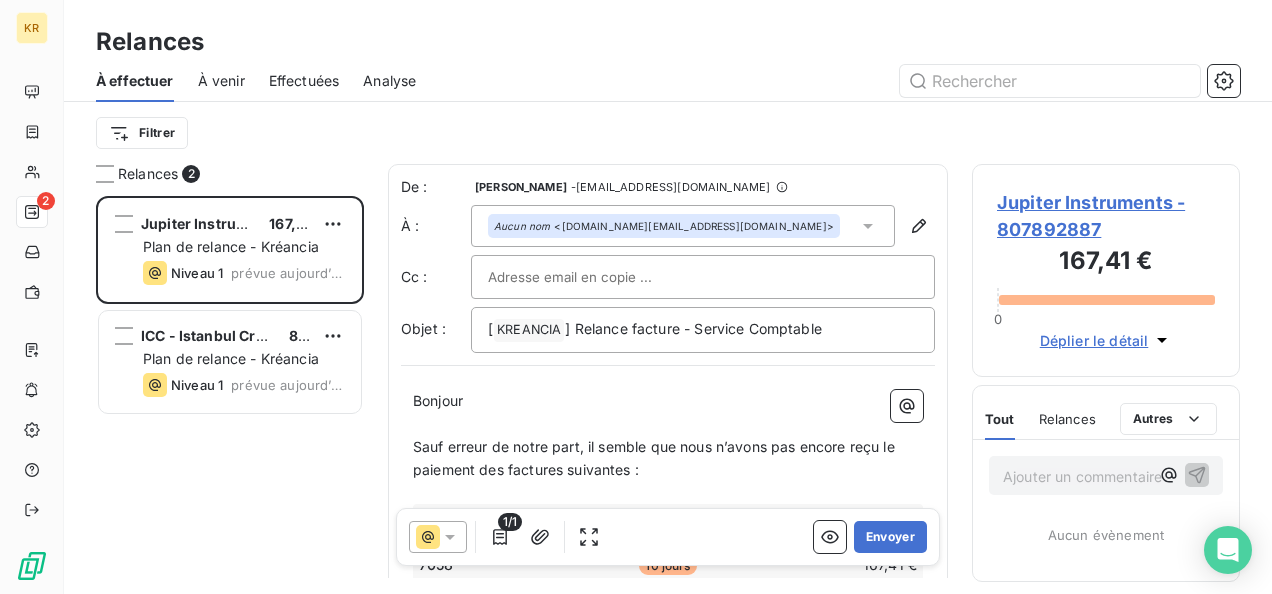 click 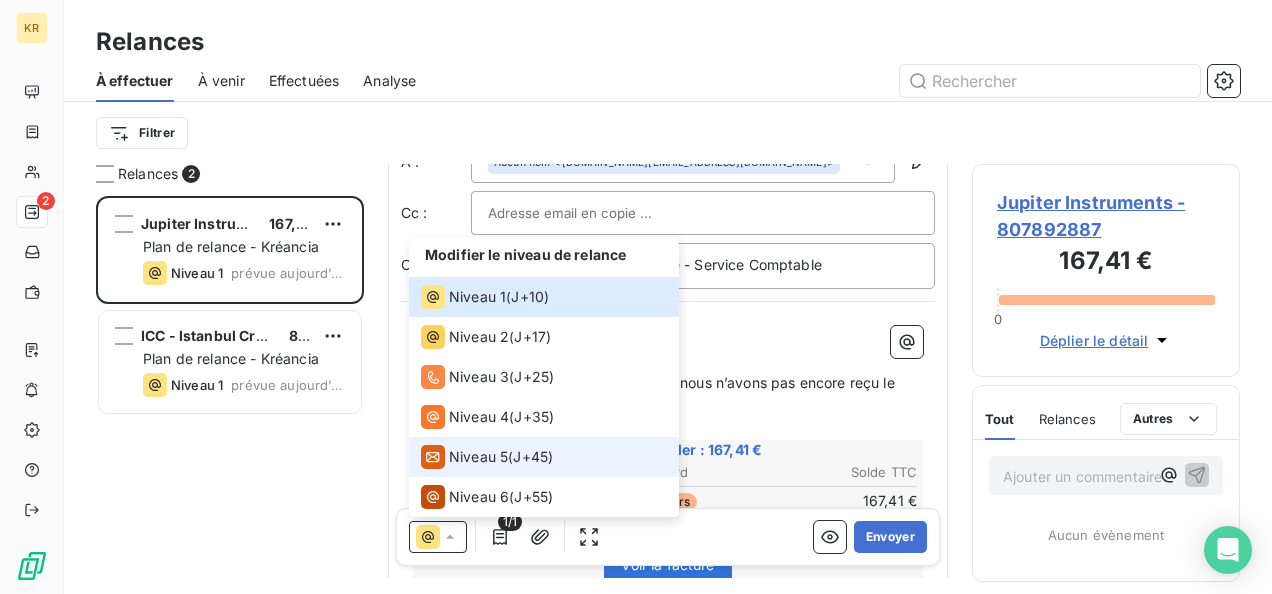 scroll, scrollTop: 0, scrollLeft: 0, axis: both 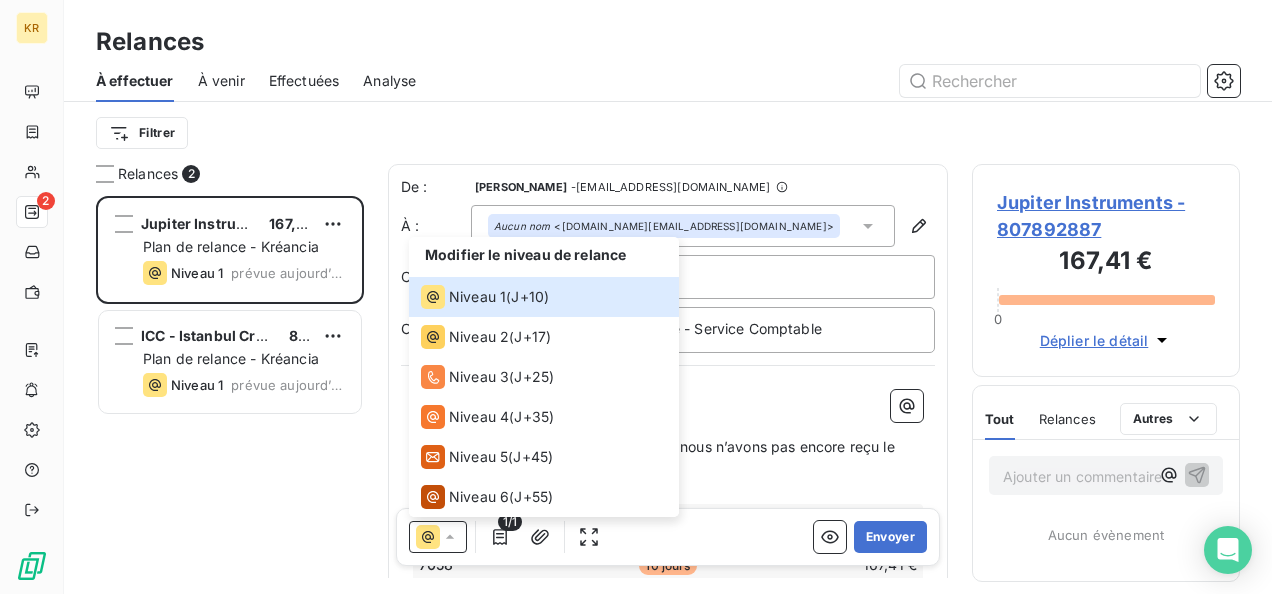 click on "Modifier le niveau de relance" at bounding box center (525, 254) 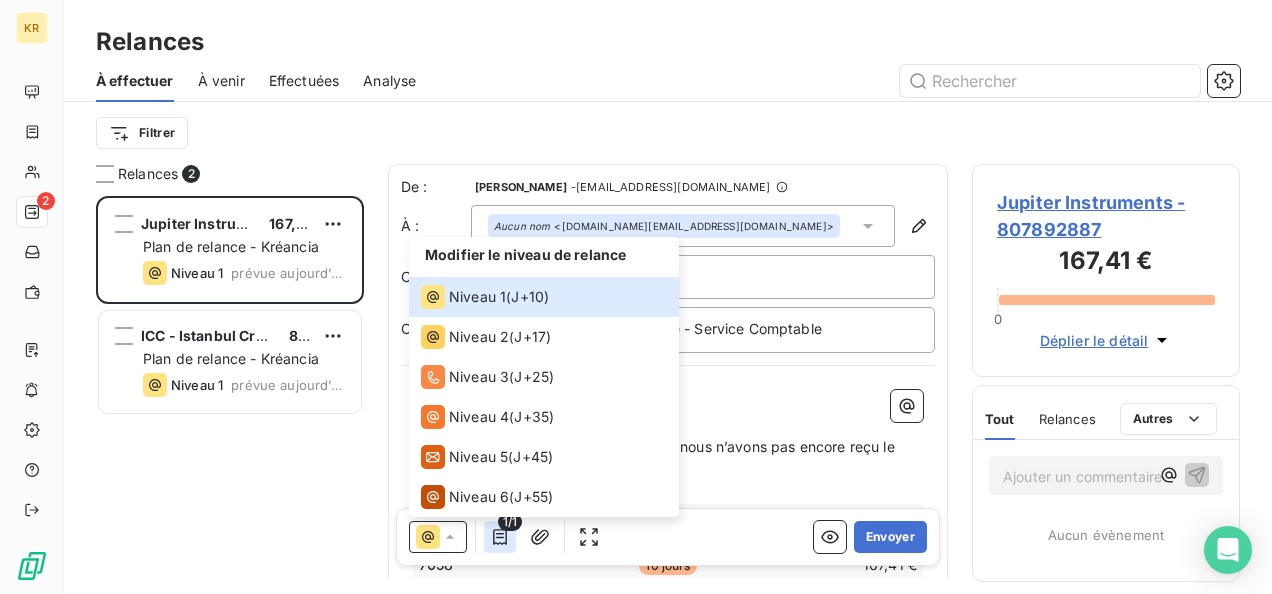 click 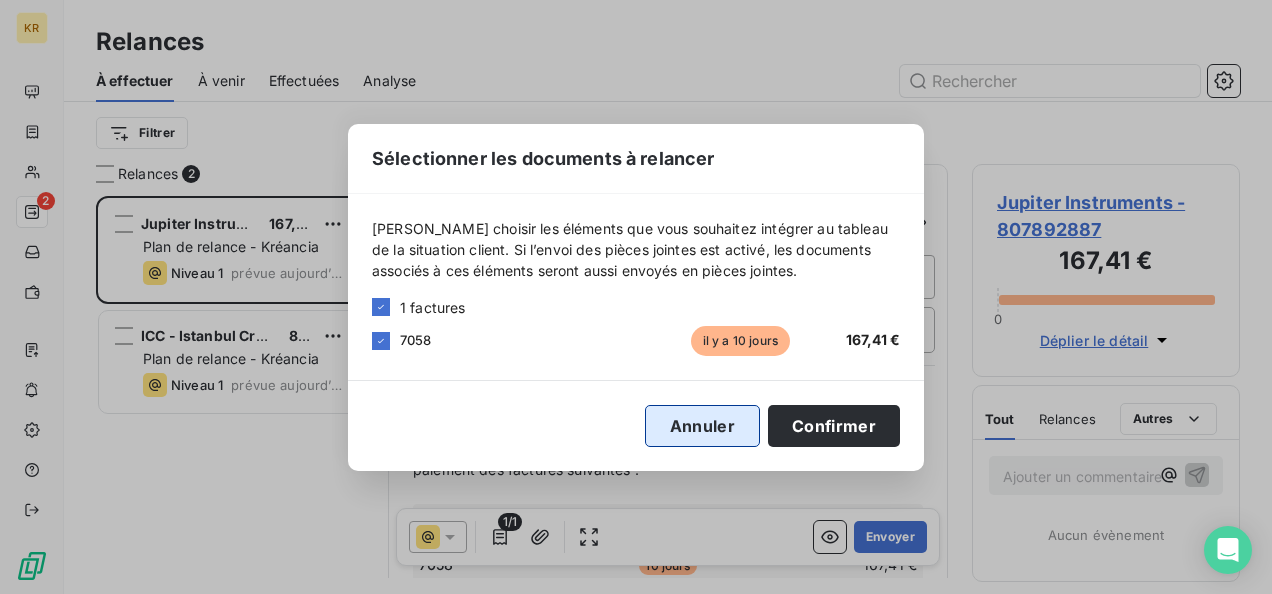 click on "Annuler" at bounding box center (702, 426) 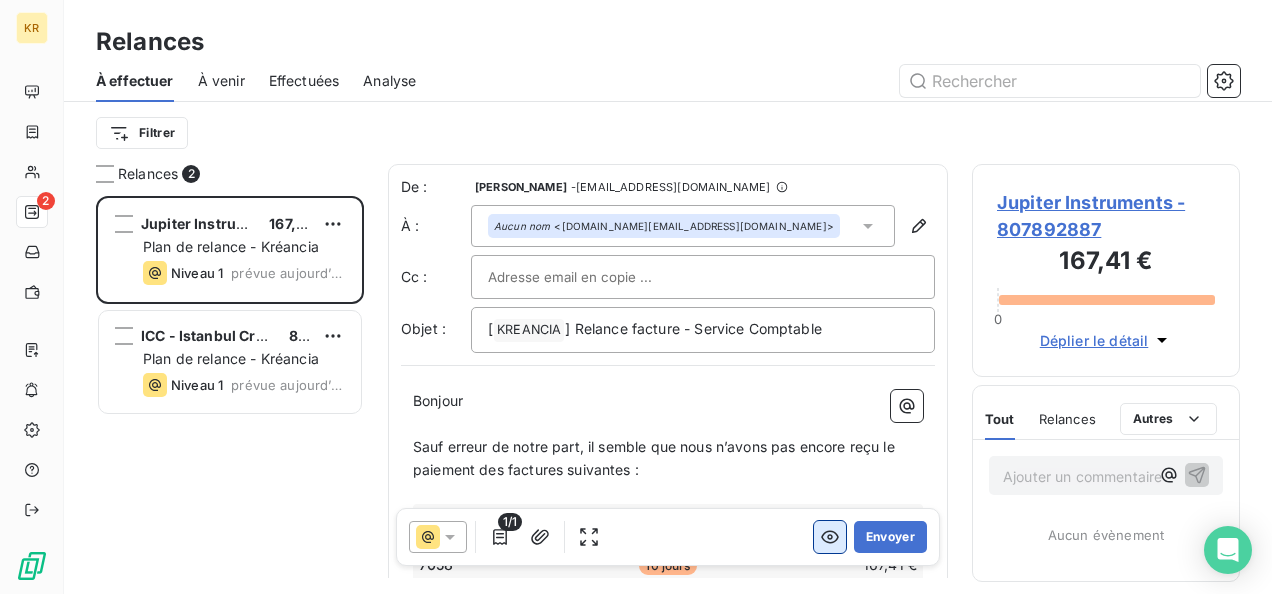 click at bounding box center [830, 537] 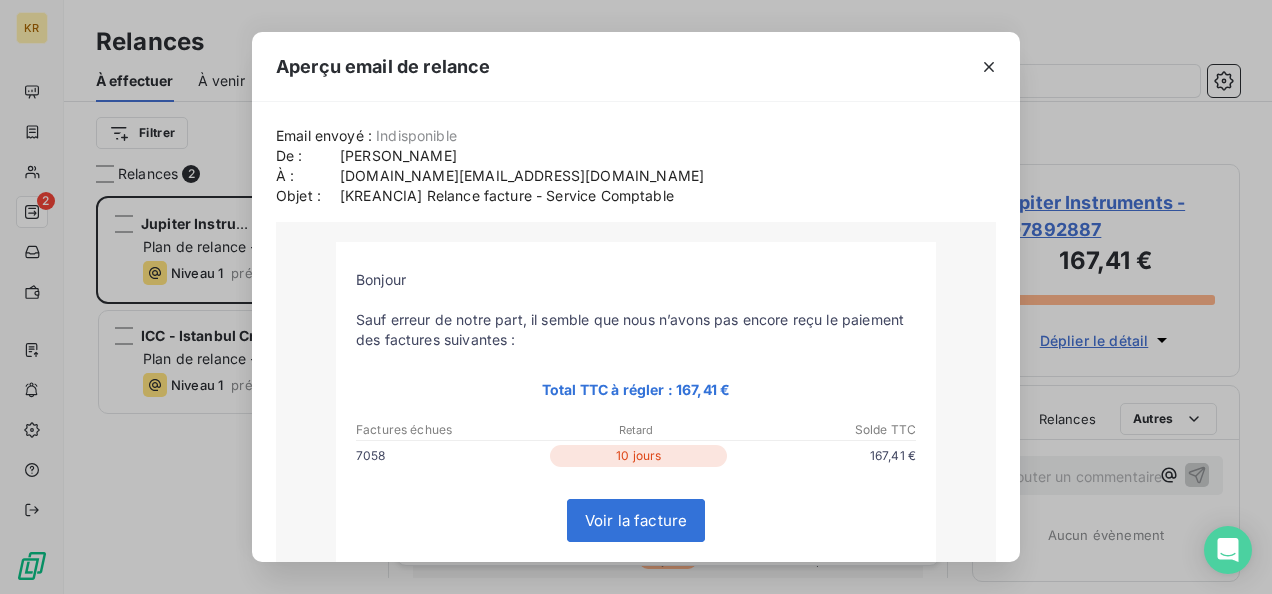 scroll, scrollTop: 420, scrollLeft: 0, axis: vertical 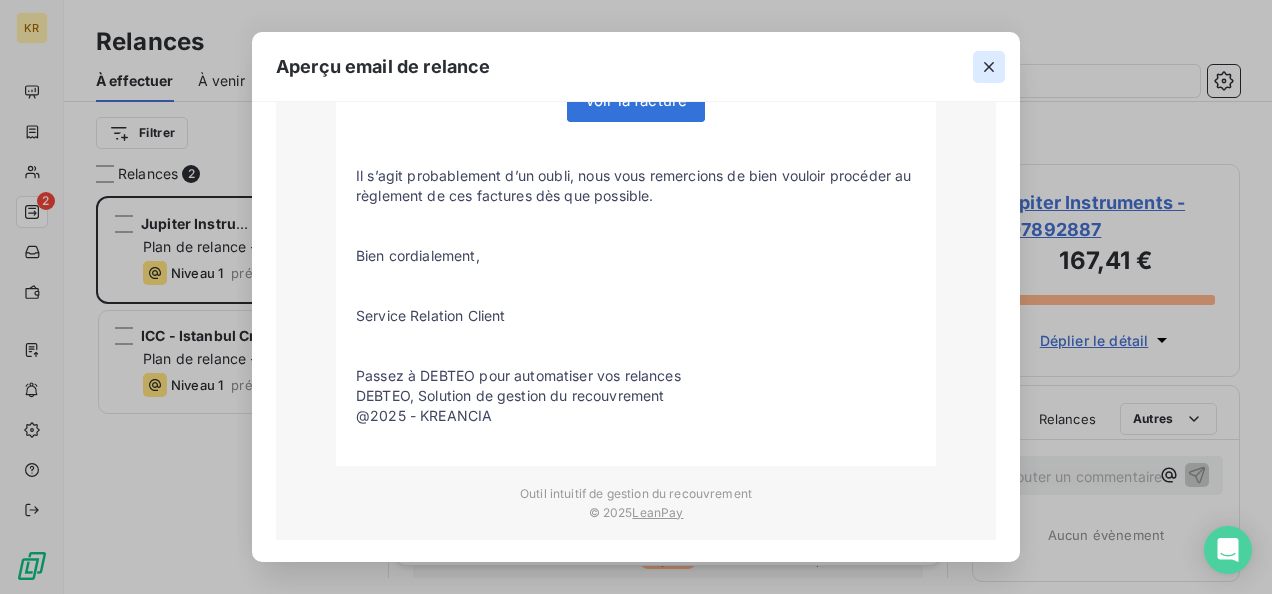 click 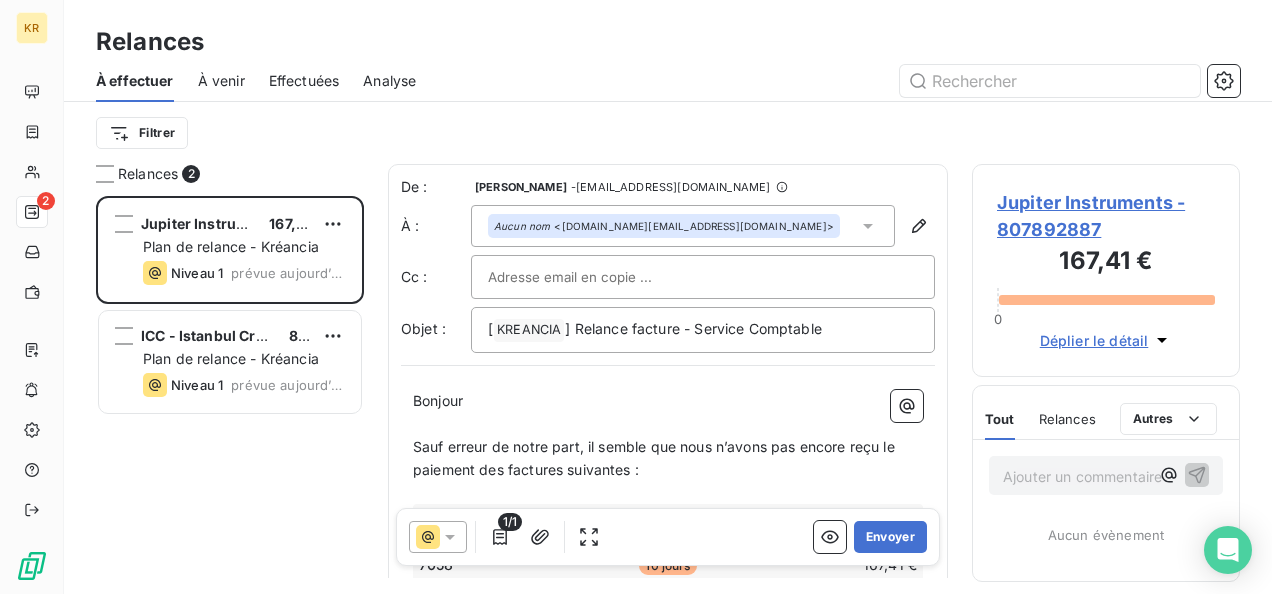 click on "Jupiter Instruments - 807892887" at bounding box center (1106, 216) 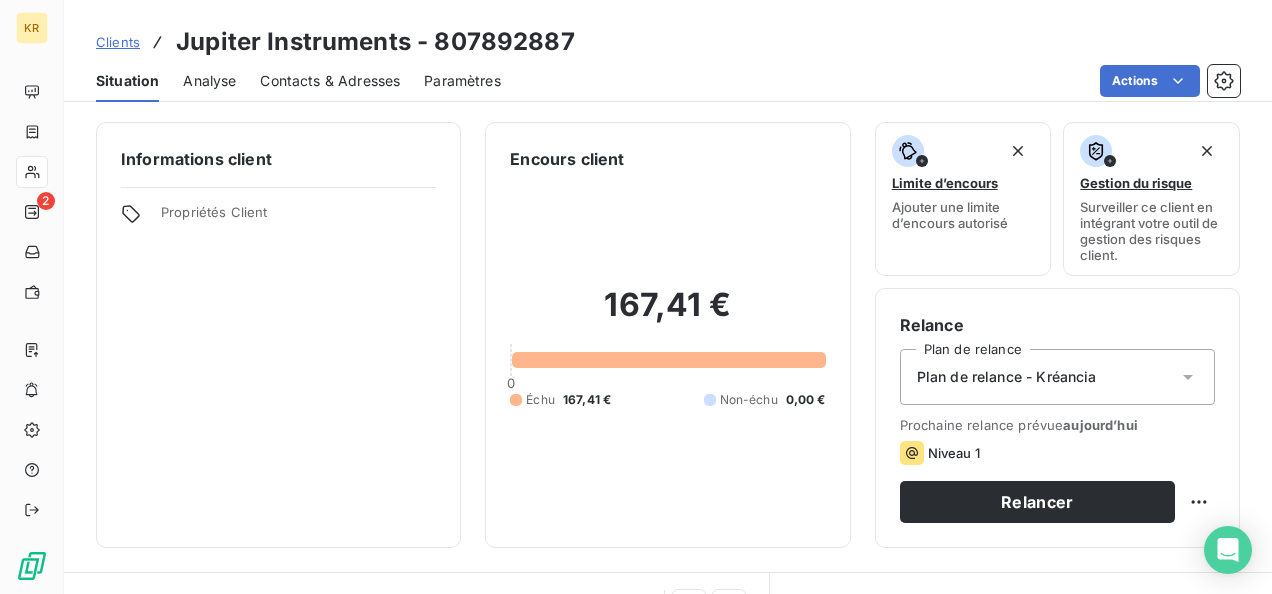 click on "Plan de relance - Kréancia" at bounding box center [1057, 377] 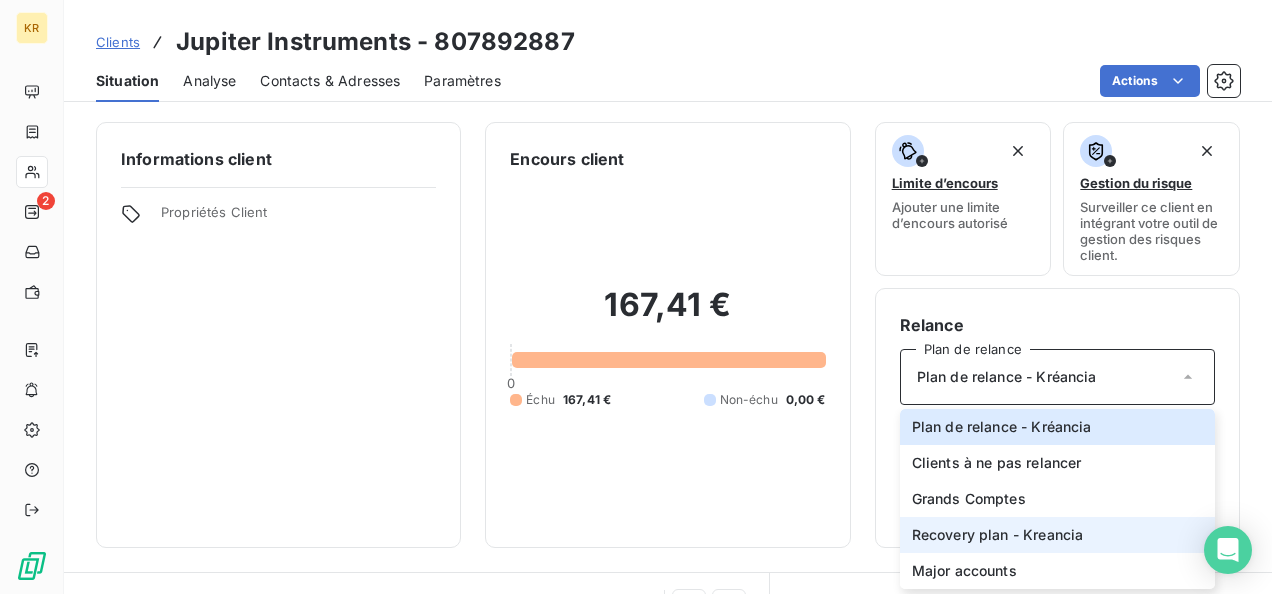 click on "Recovery plan - Kreancia" at bounding box center [998, 535] 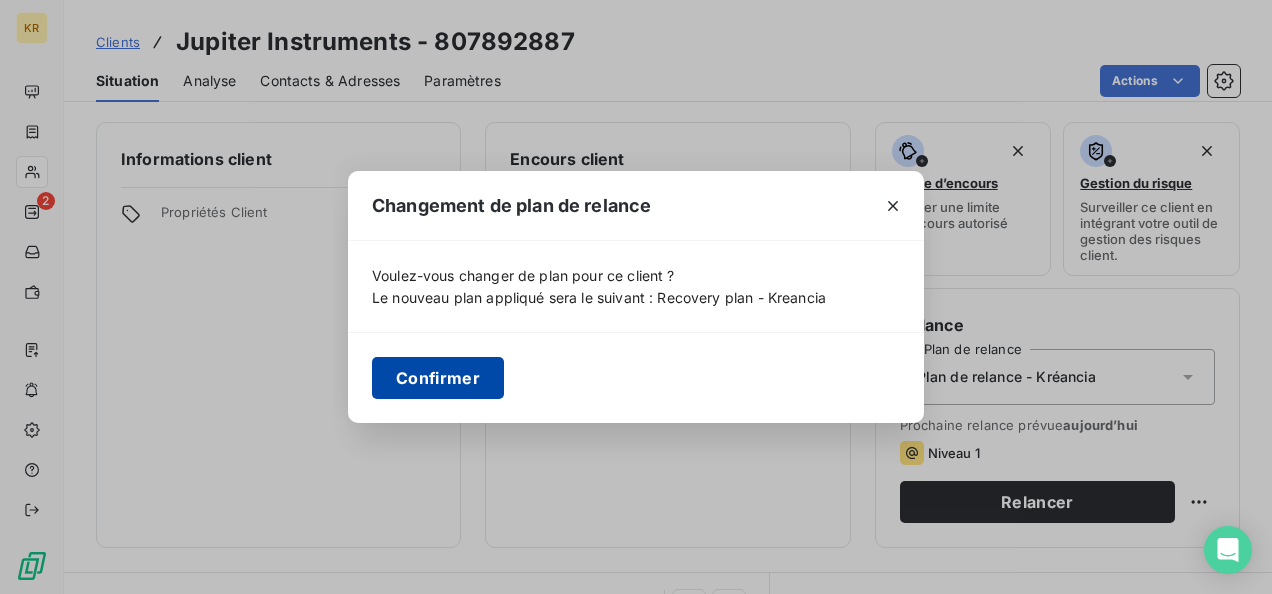click on "Confirmer" at bounding box center [438, 378] 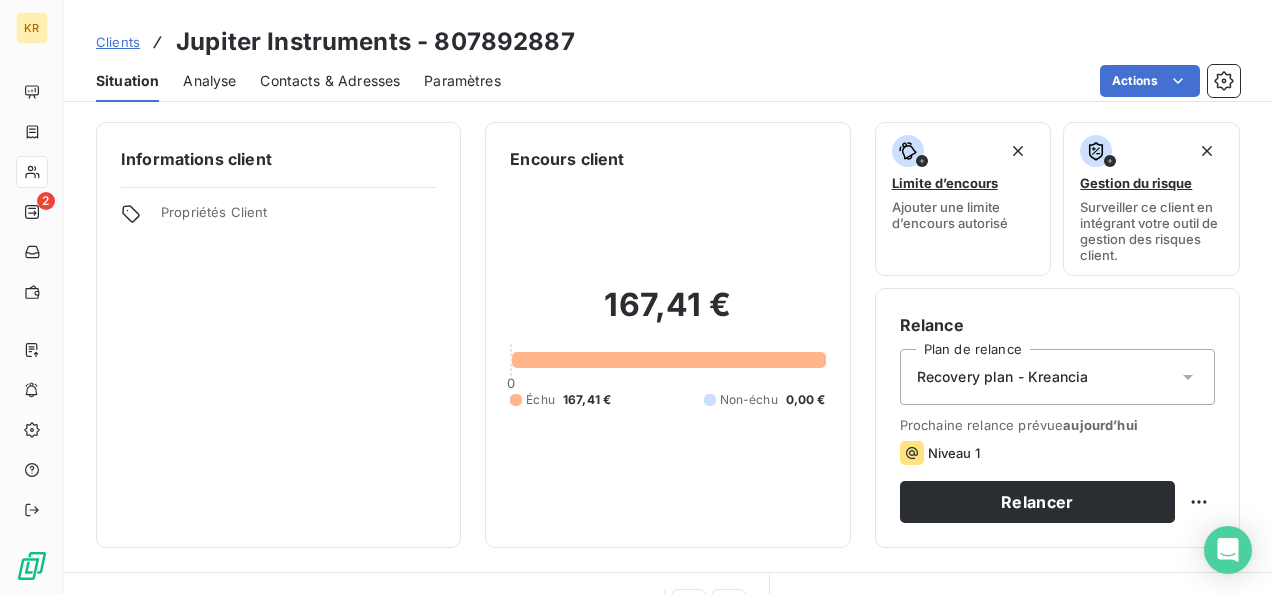 scroll, scrollTop: 238, scrollLeft: 0, axis: vertical 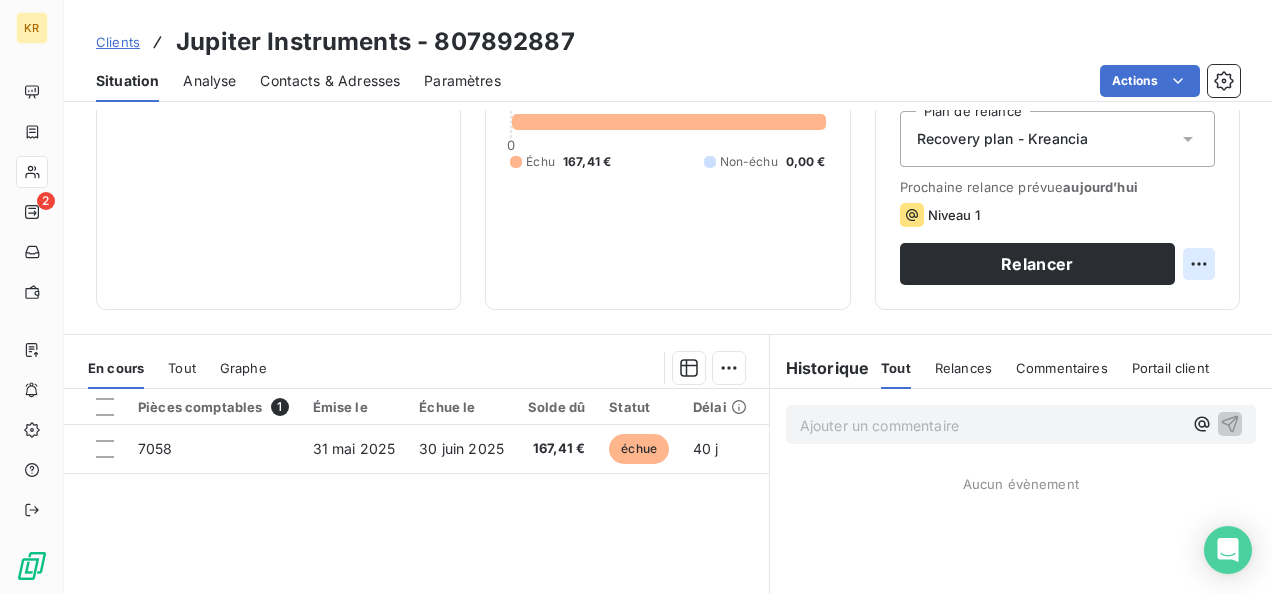 click on "KR 2 Clients Jupiter Instruments - 807892887 Situation Analyse Contacts & Adresses Paramètres Actions Informations client Propriétés Client Encours client   167,41 € 0 Échu 167,41 € Non-échu 0,00 €     Limite d’encours Ajouter une limite d’encours autorisé Gestion du risque Surveiller ce client en intégrant votre outil de gestion des risques client. Relance Plan de relance Recovery plan - Kreancia Prochaine relance prévue  [DATE] Niveau 1 Relancer En cours Tout Graphe Pièces comptables 1 Émise le Échue le Solde dû Statut Délai   Retard   7058 [DATE] [DATE] 167,41 € échue 40 j +10 j Lignes par page 25 Précédent 1 Suivant Historique Tout Relances Commentaires Portail client Tout Relances Commentaires Portail client Ajouter un commentaire ﻿ Aucun évènement" at bounding box center [636, 297] 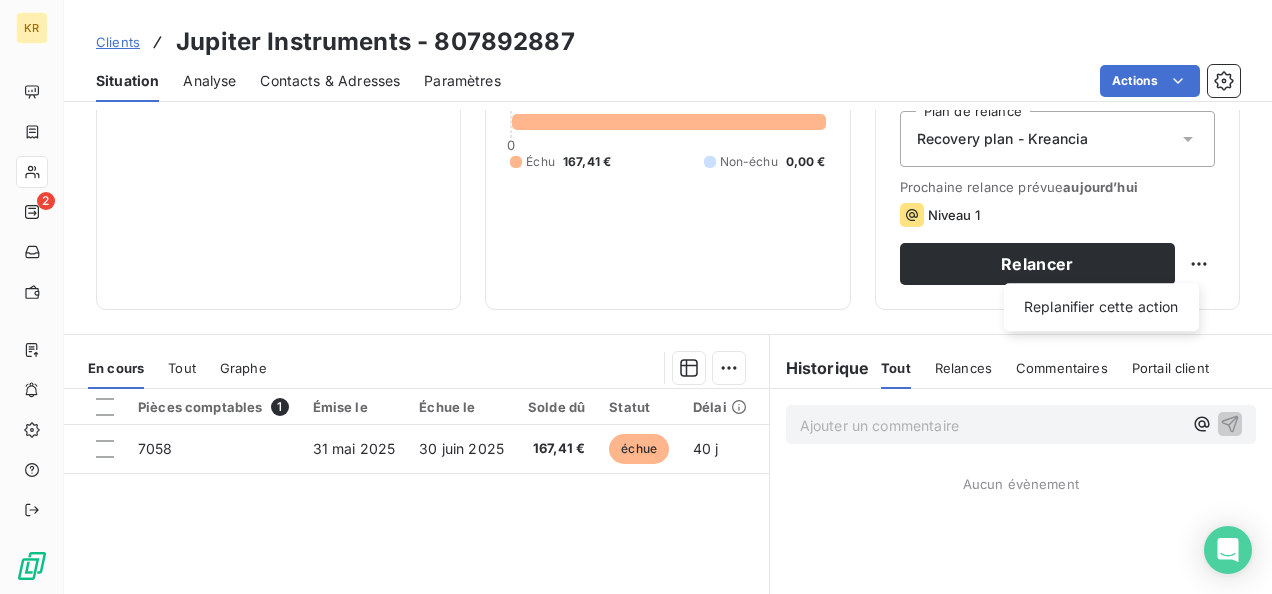 click on "KR 2 Clients Jupiter Instruments - 807892887 Situation Analyse Contacts & Adresses Paramètres Actions Informations client Propriétés Client Encours client   167,41 € 0 Échu 167,41 € Non-échu 0,00 €     Limite d’encours Ajouter une limite d’encours autorisé Gestion du risque Surveiller ce client en intégrant votre outil de gestion des risques client. Relance Plan de relance Recovery plan - Kreancia Prochaine relance prévue  [DATE] Niveau 1 Relancer Replanifier cette action En cours Tout Graphe Pièces comptables 1 Émise le Échue le Solde dû Statut Délai   Retard   7058 [DATE] [DATE] 167,41 € échue 40 j +10 j Lignes par page 25 Précédent 1 Suivant Historique Tout Relances Commentaires Portail client Tout Relances Commentaires Portail client Ajouter un commentaire ﻿ Aucun évènement" at bounding box center (636, 297) 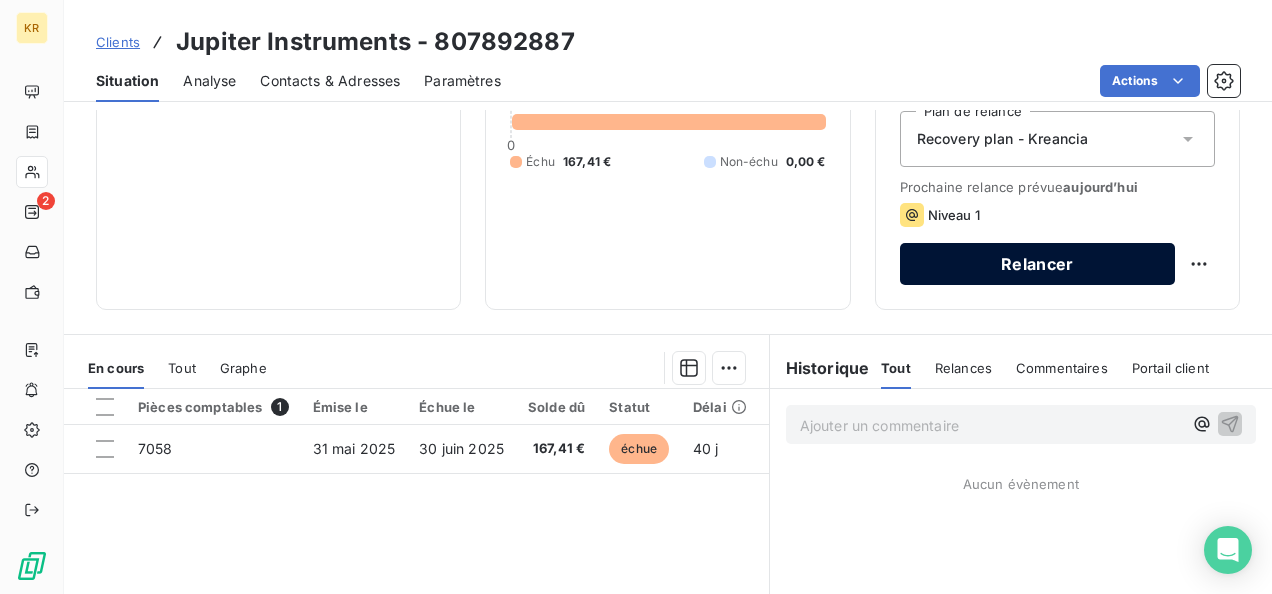 click on "Relancer" at bounding box center [1037, 264] 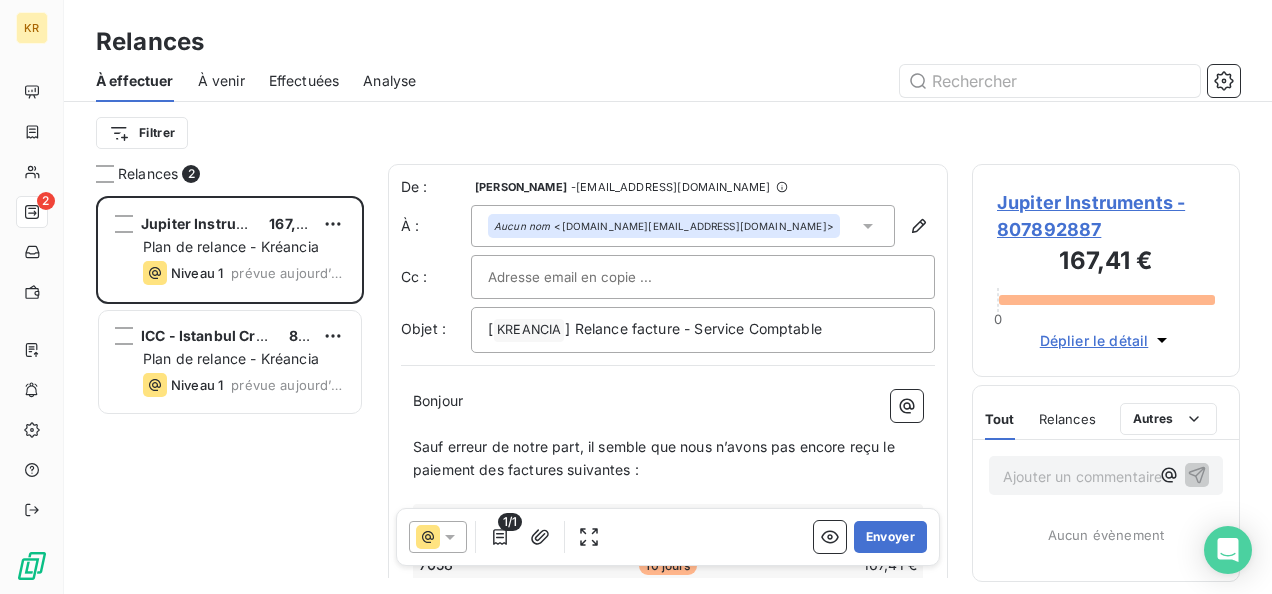 scroll, scrollTop: 16, scrollLeft: 16, axis: both 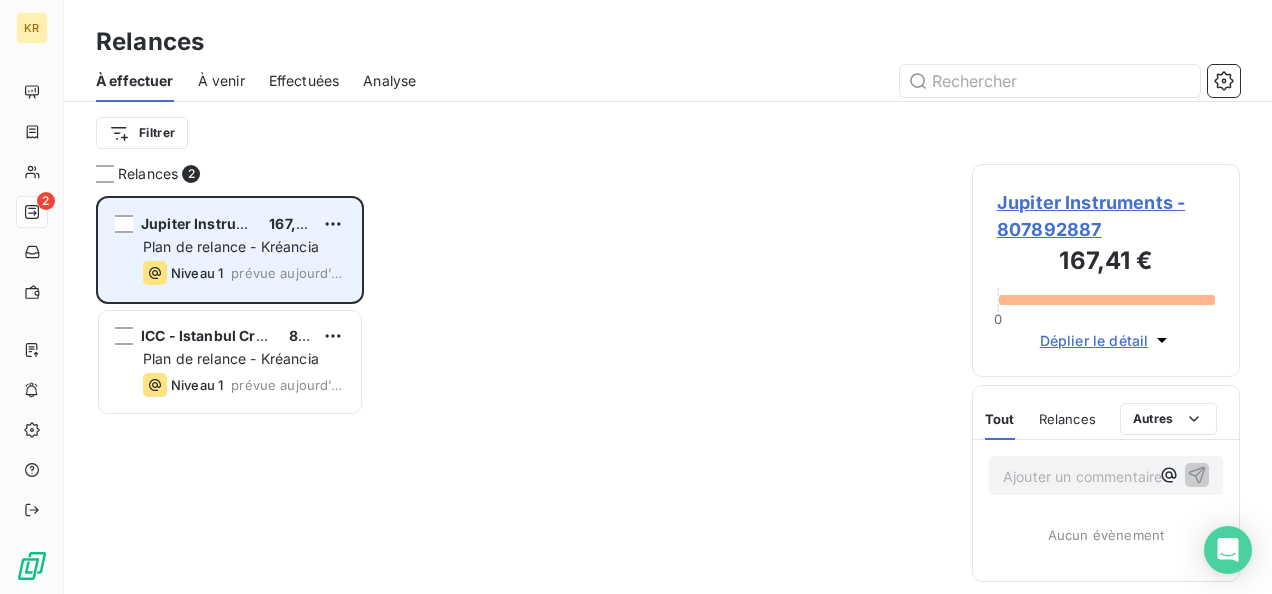 click on "Jupiter Instruments" at bounding box center (210, 223) 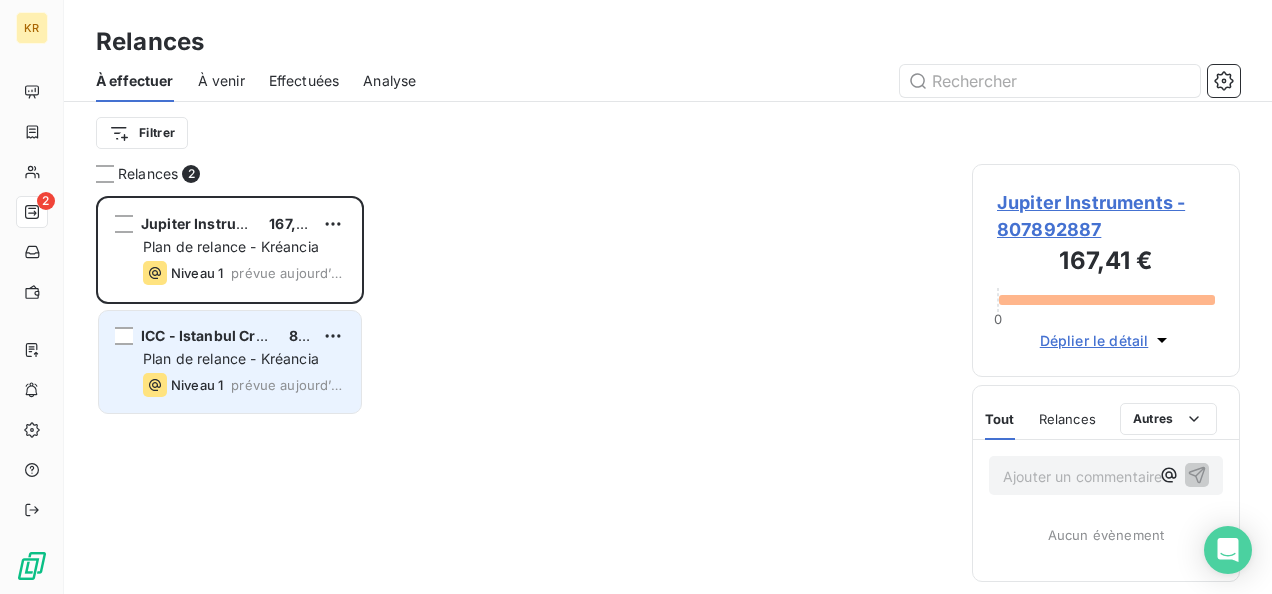 click on "Plan de relance - Kréancia" at bounding box center (231, 358) 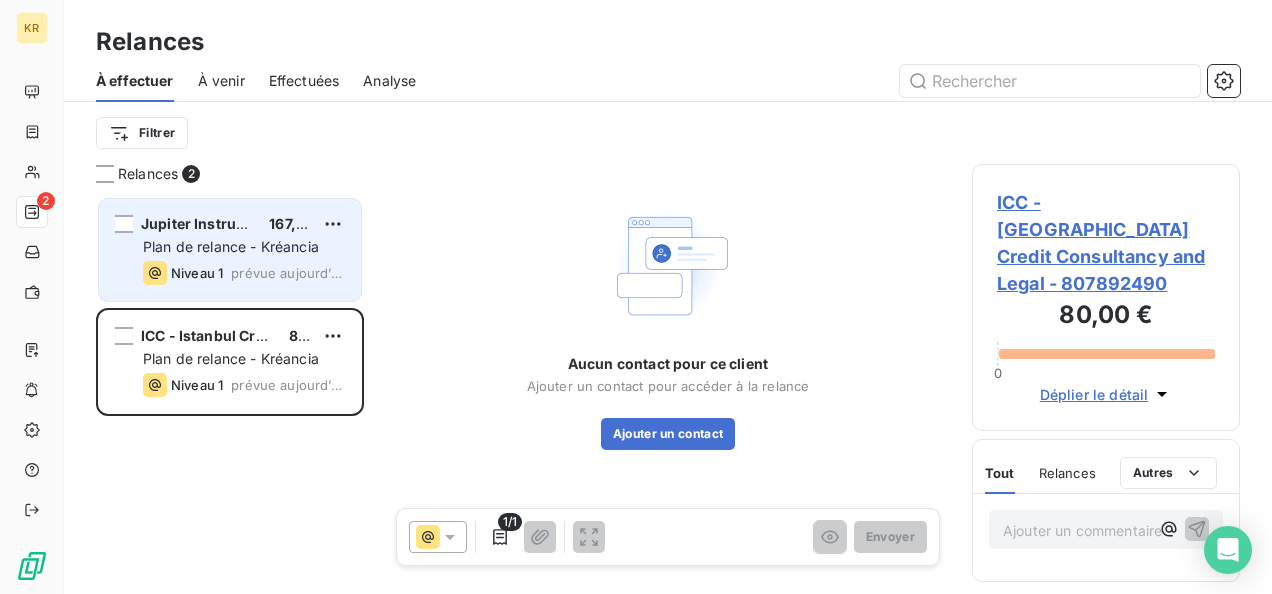 click on "Jupiter Instruments" at bounding box center (210, 223) 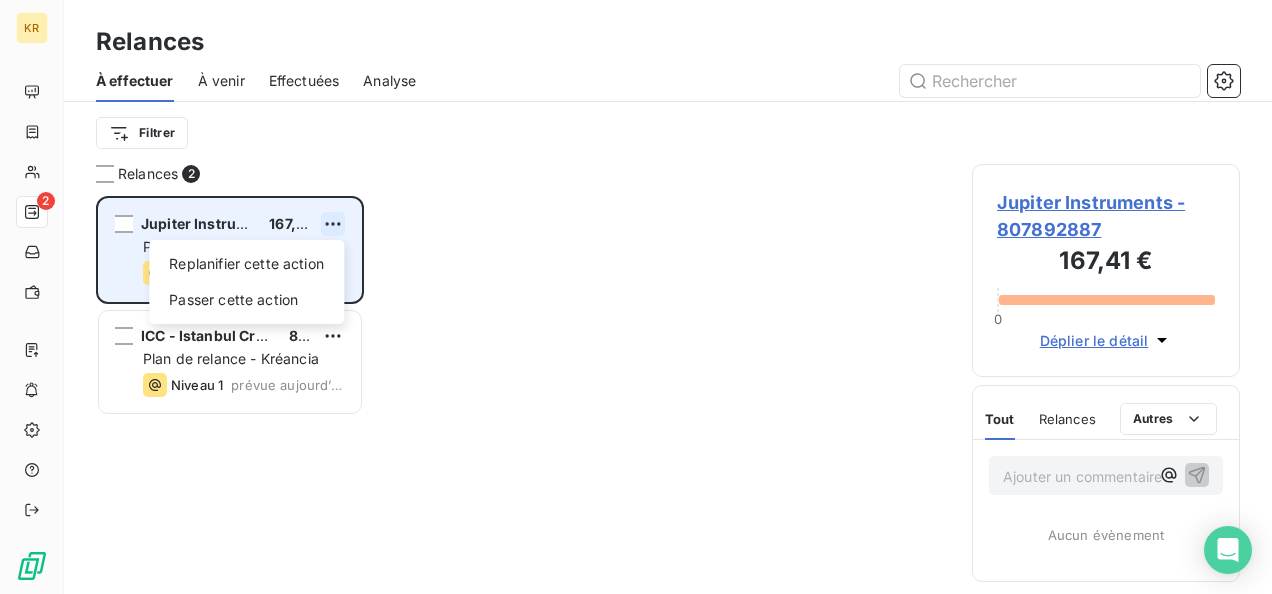 click on "KR 2 Relances À effectuer À venir Effectuées Analyse Filtrer Relances 2 Jupiter Instruments 167,41 € Replanifier cette action Passer cette action Plan de relance - Kréancia Niveau 1 prévue [DATE] ICC - [GEOGRAPHIC_DATA] Credit Consultancy and Legal 80,00 € Plan de relance - Kréancia Niveau 1 prévue [DATE] Jupiter Instruments - 807892887 167,41 € 0 Déplier le détail Tout Relances Commentaires Portail client Tout Relances Autres Ajouter un commentaire ﻿ Aucun évènement" at bounding box center (636, 297) 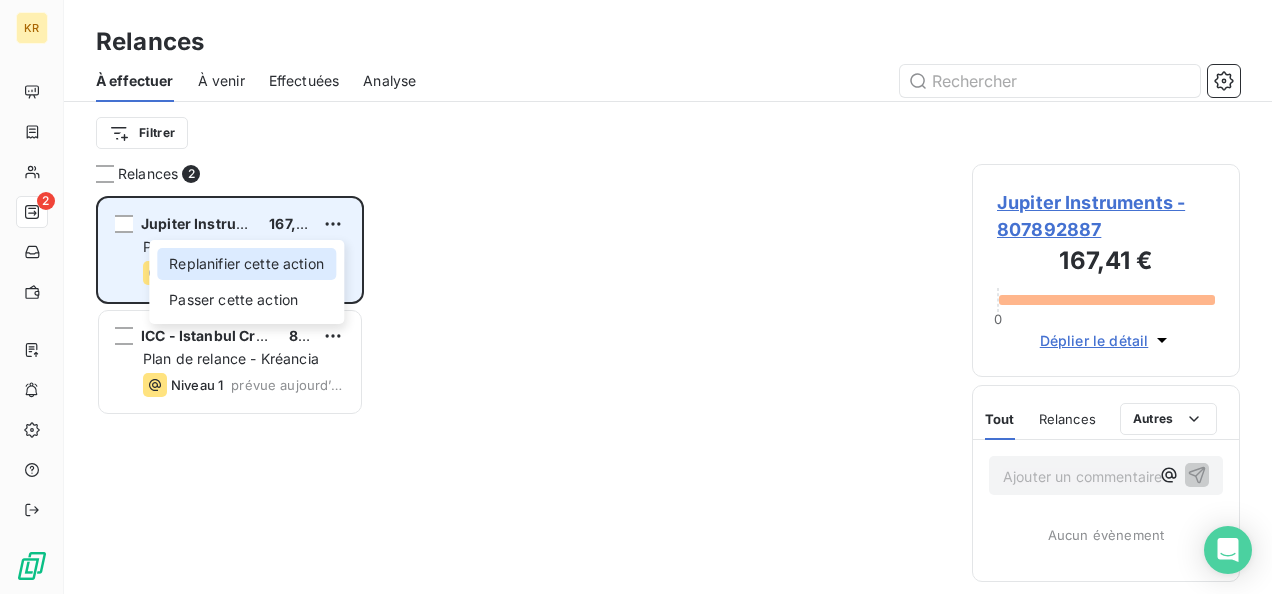 click on "Replanifier cette action" at bounding box center [246, 264] 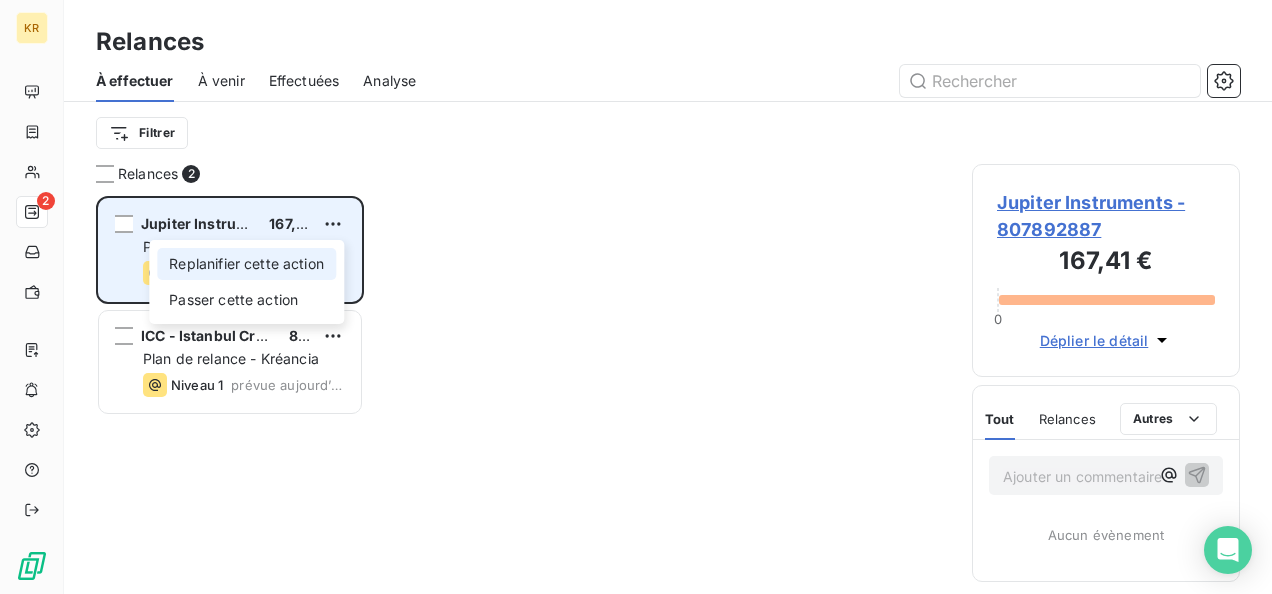select on "6" 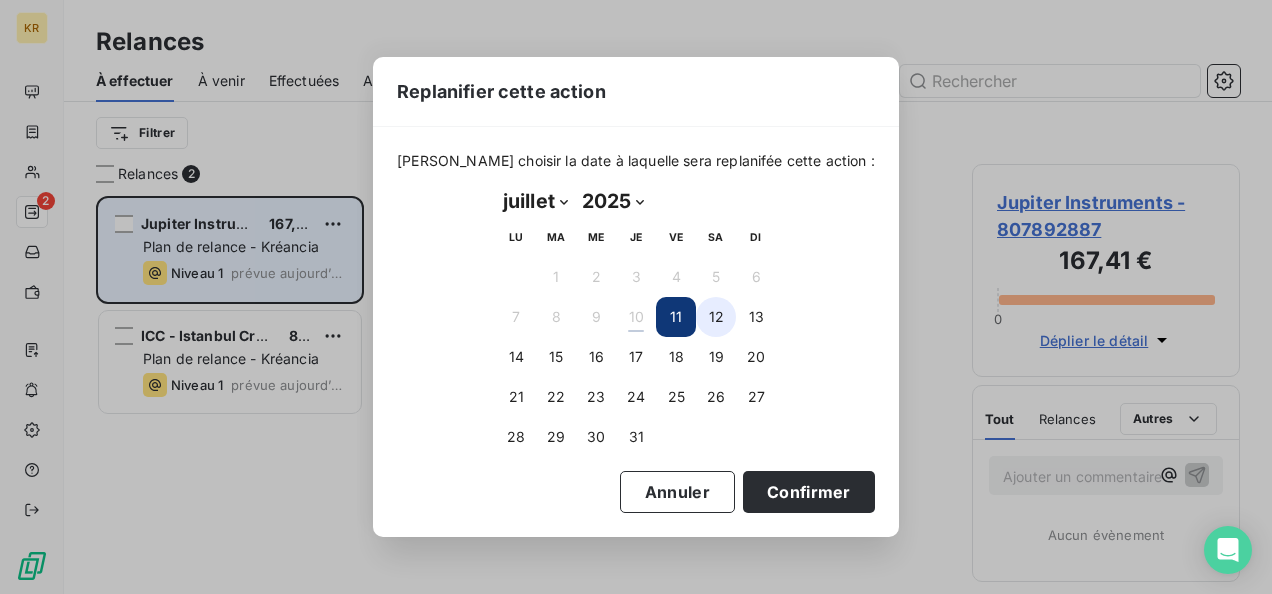 click on "12" at bounding box center (716, 317) 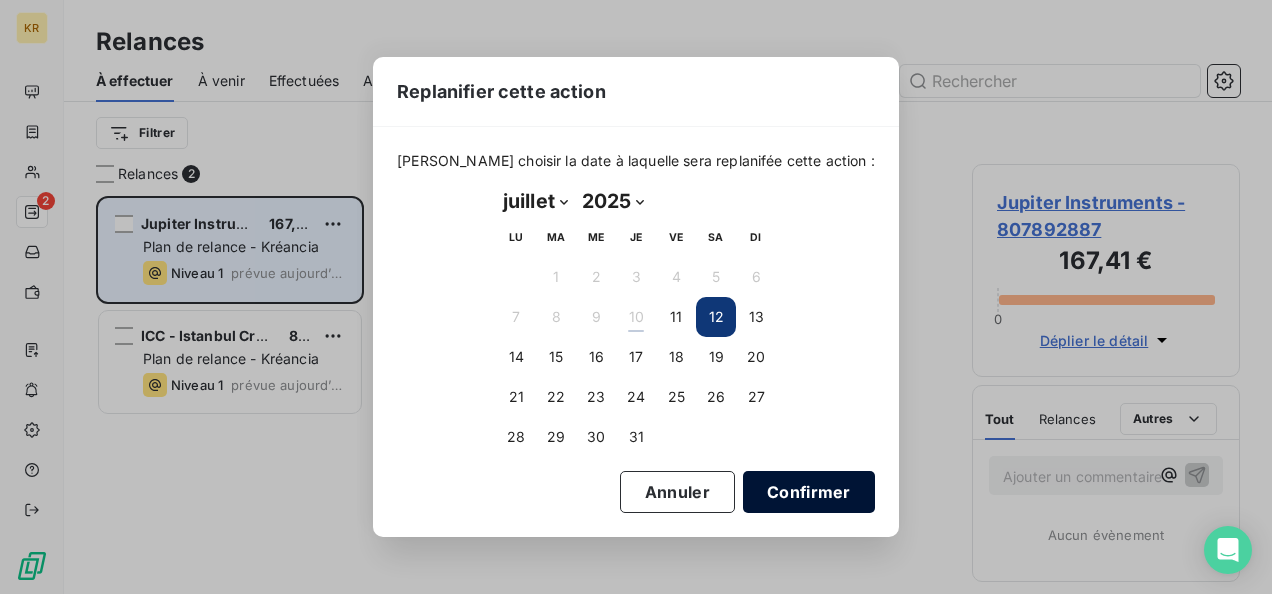 click on "Confirmer" at bounding box center (809, 492) 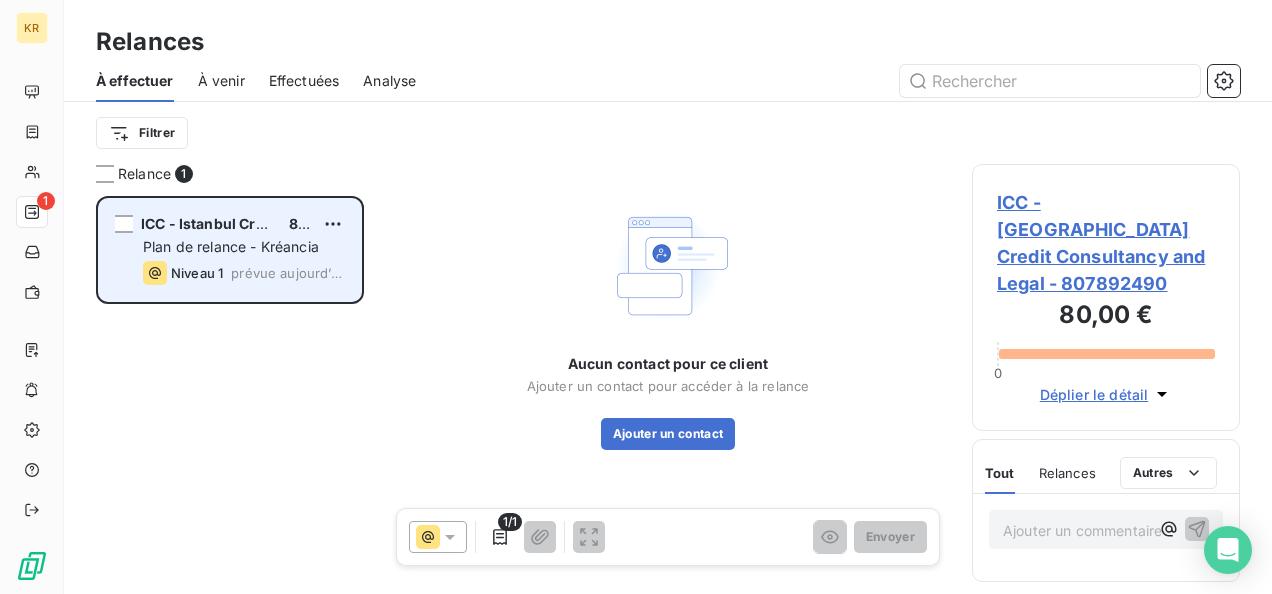 click on "ICC - [GEOGRAPHIC_DATA] Credit Consultancy and Legal - 807892490" at bounding box center [1106, 243] 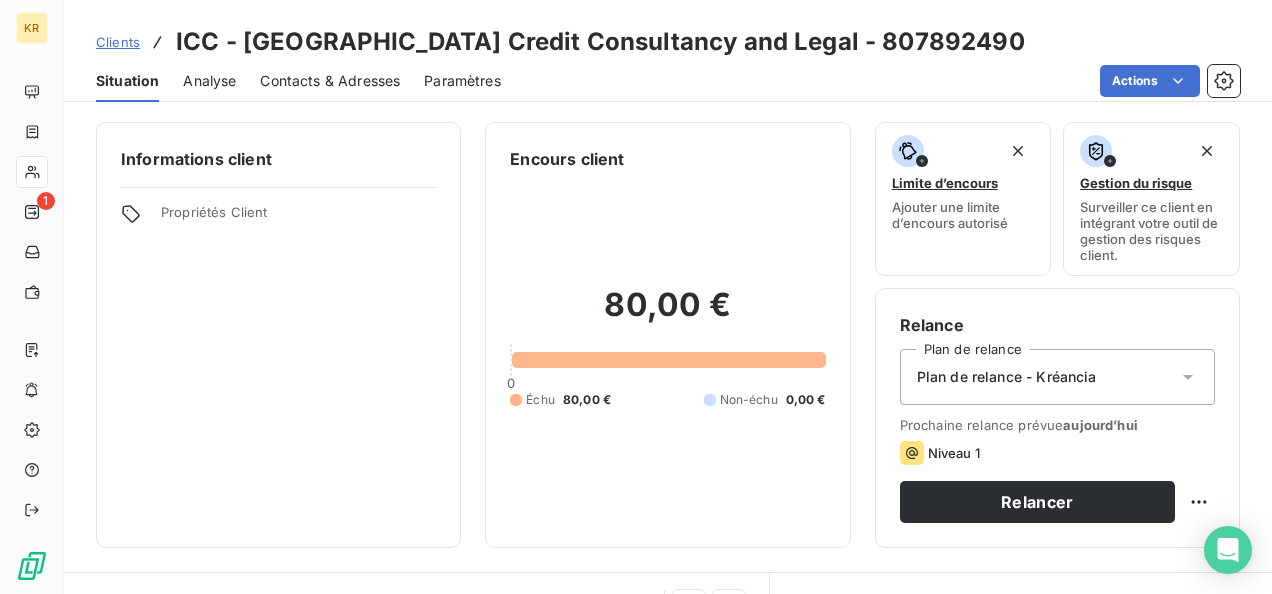 click on "Plan de relance - Kréancia" at bounding box center (1007, 377) 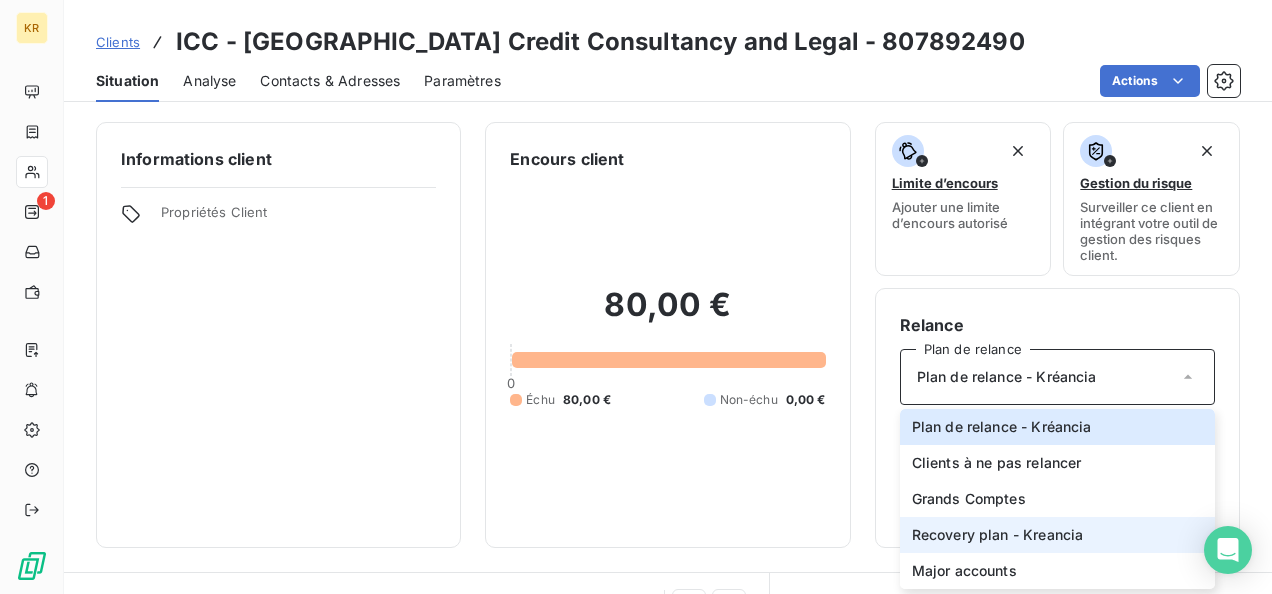 click on "Recovery plan - Kreancia" at bounding box center [998, 535] 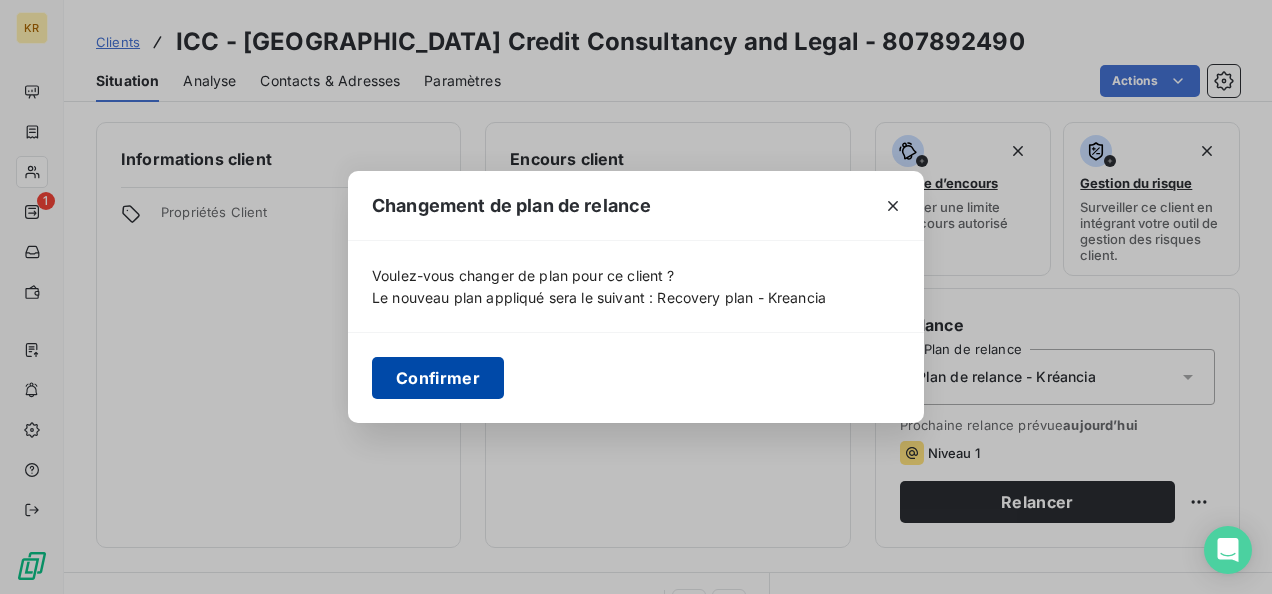 click on "Confirmer" at bounding box center (438, 378) 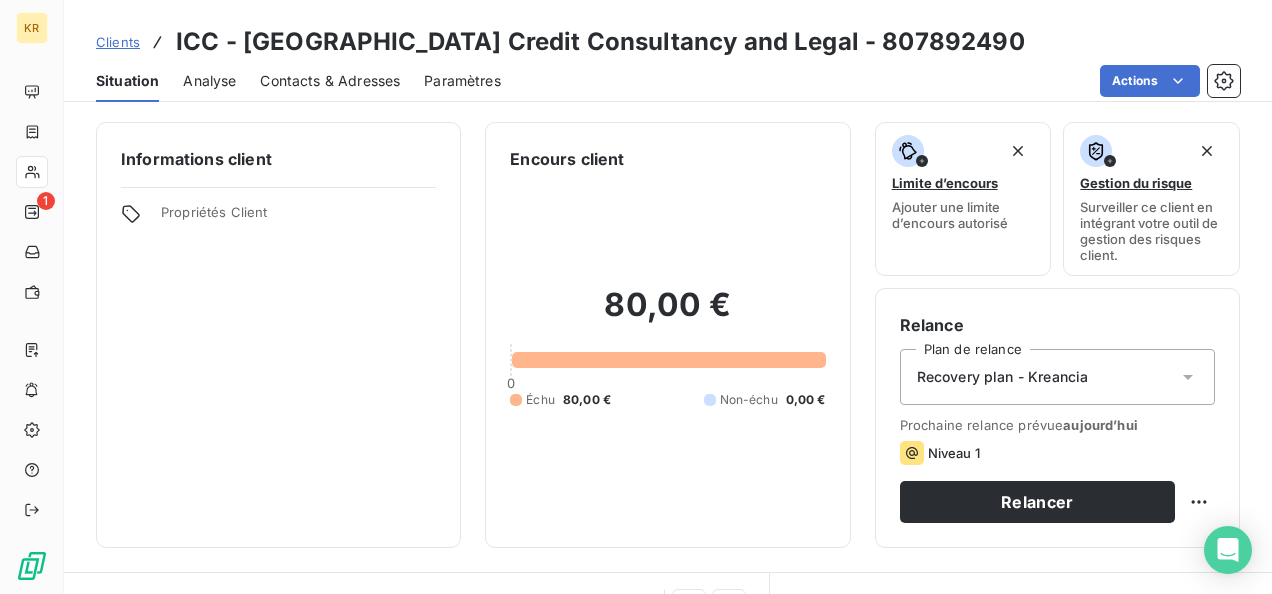 scroll, scrollTop: 172, scrollLeft: 0, axis: vertical 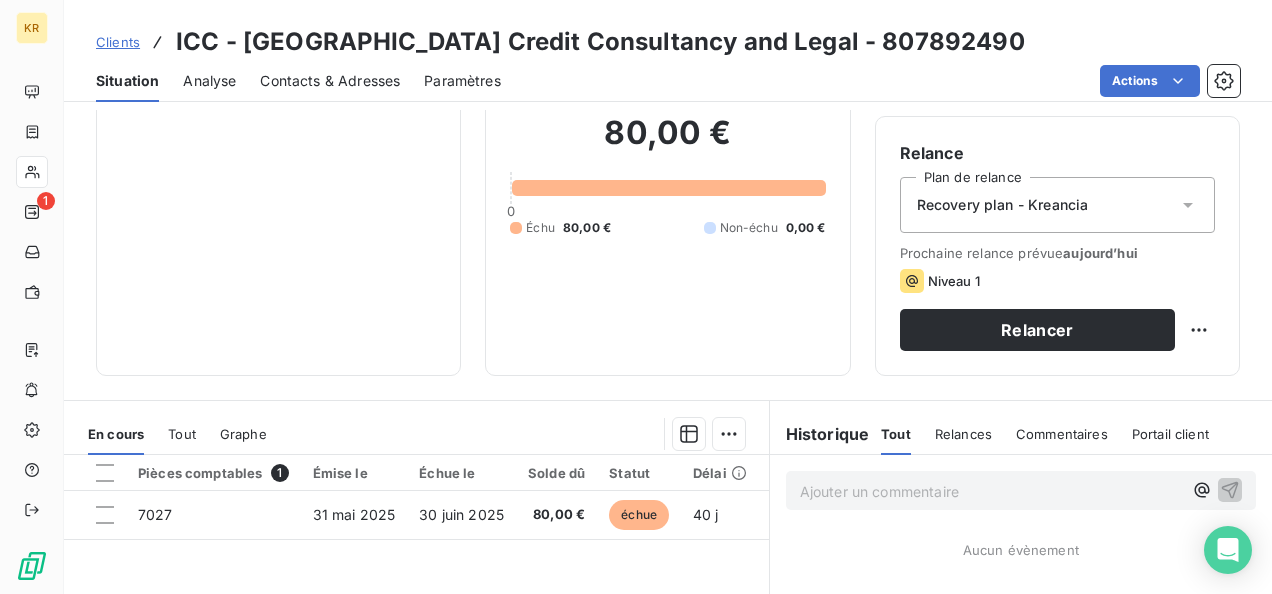 click on "Contacts & Adresses" at bounding box center [330, 81] 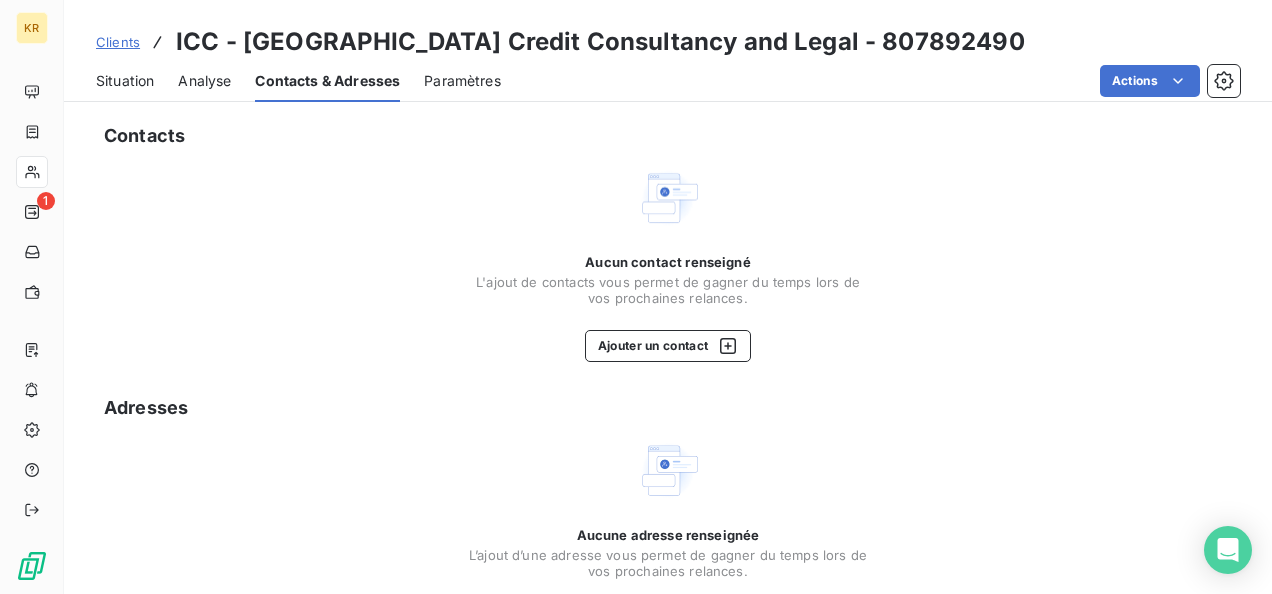 click on "Situation" at bounding box center (125, 81) 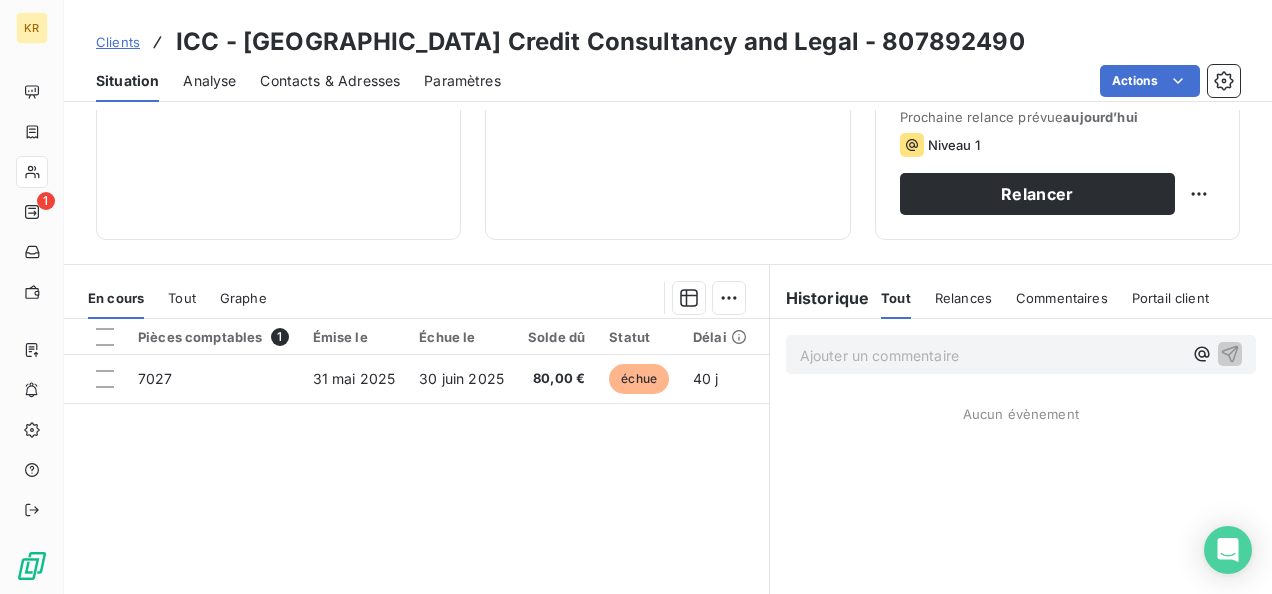 scroll, scrollTop: 0, scrollLeft: 0, axis: both 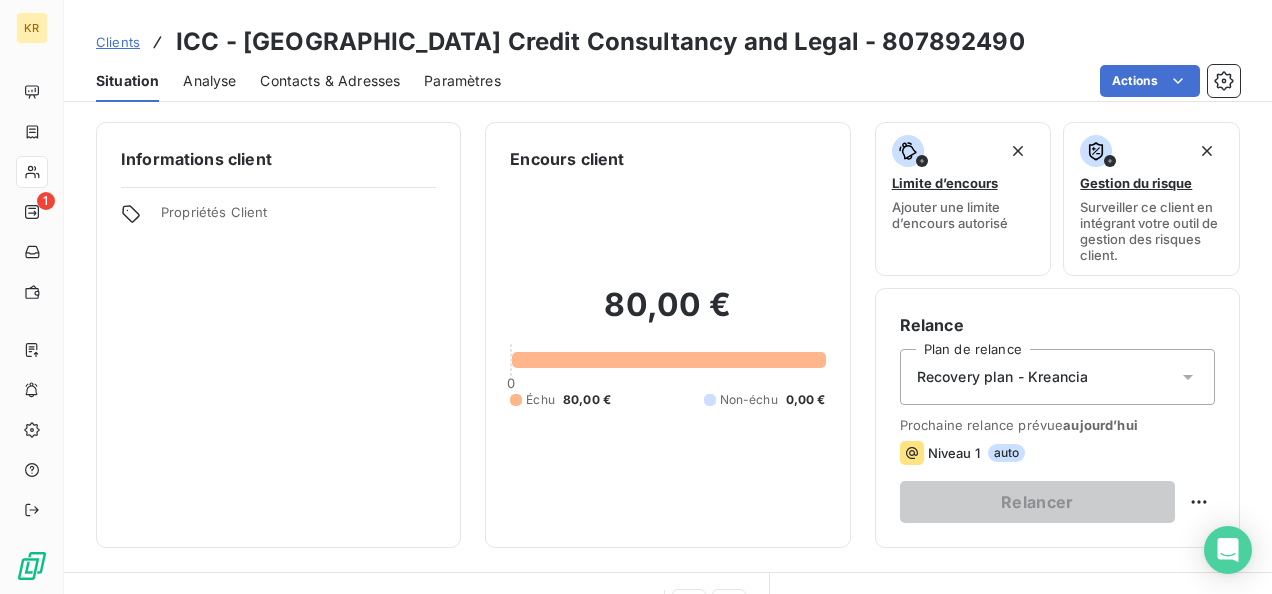 click on "Contacts & Adresses" at bounding box center [330, 81] 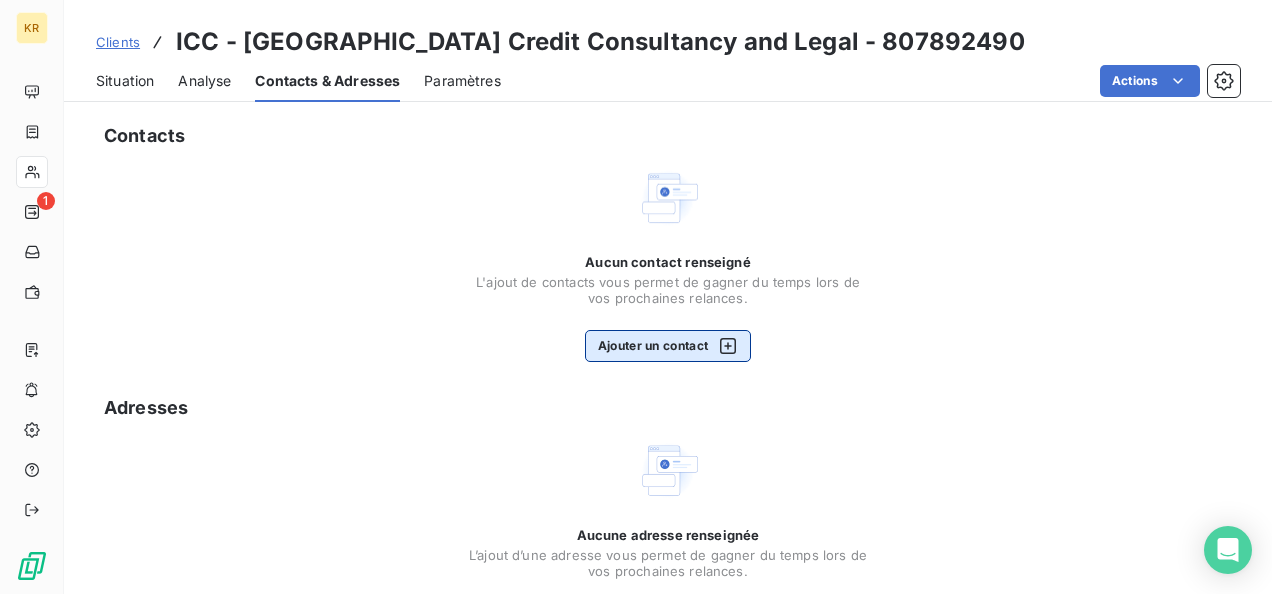 click on "Ajouter un contact" at bounding box center [668, 346] 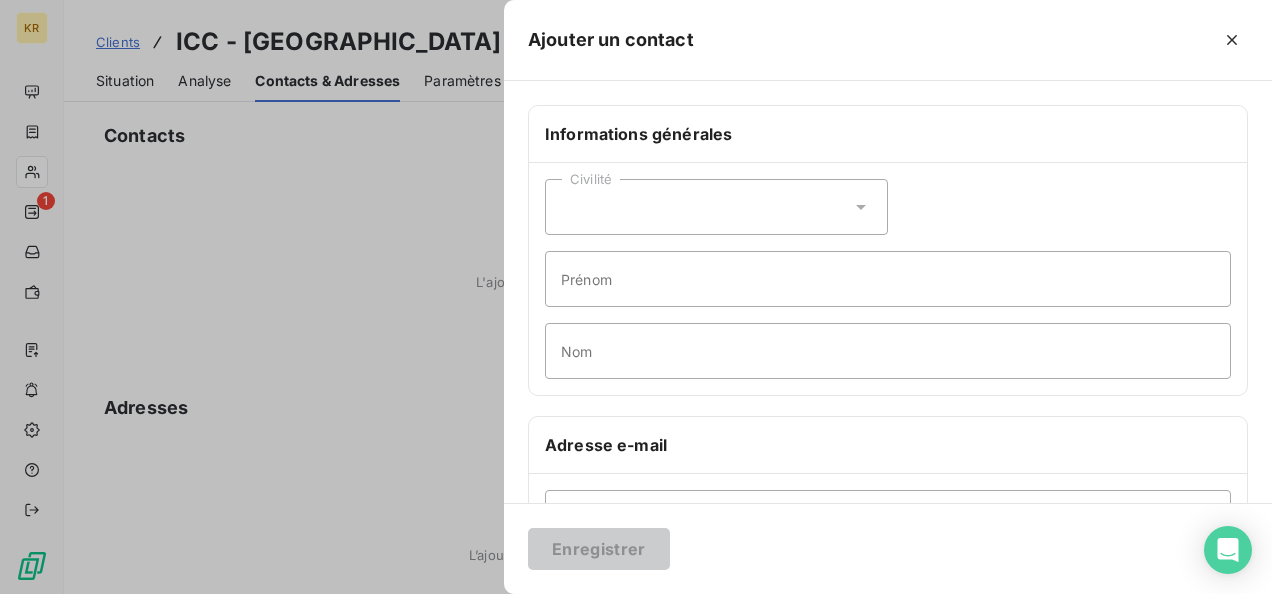 scroll, scrollTop: 133, scrollLeft: 0, axis: vertical 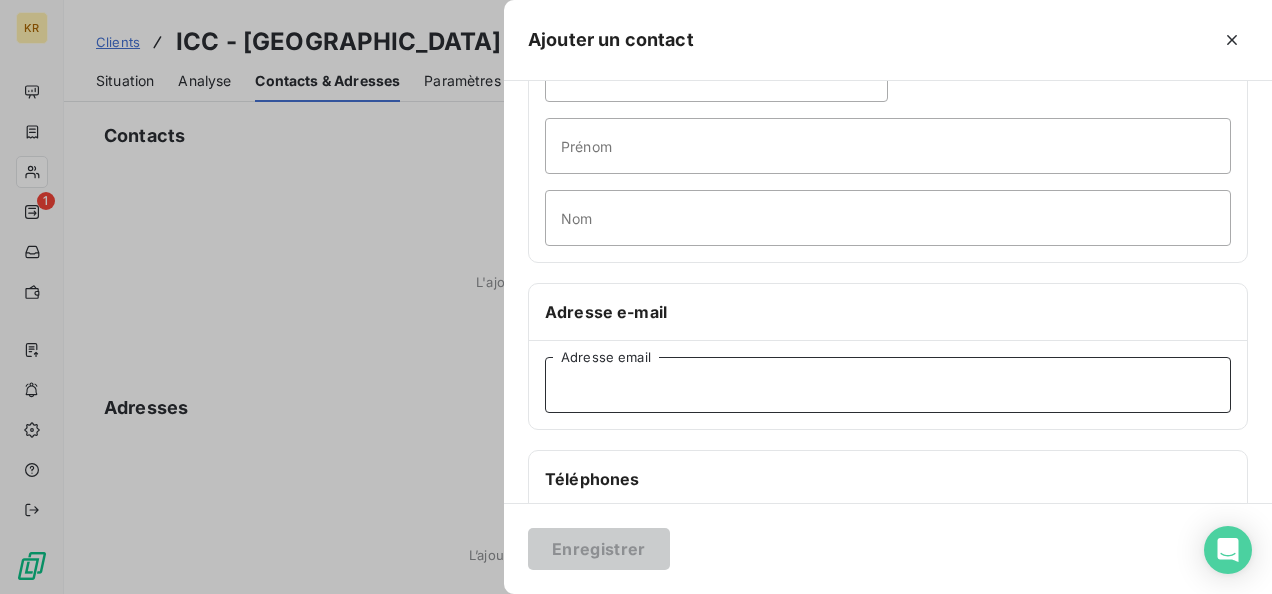 click on "Adresse email" at bounding box center [888, 385] 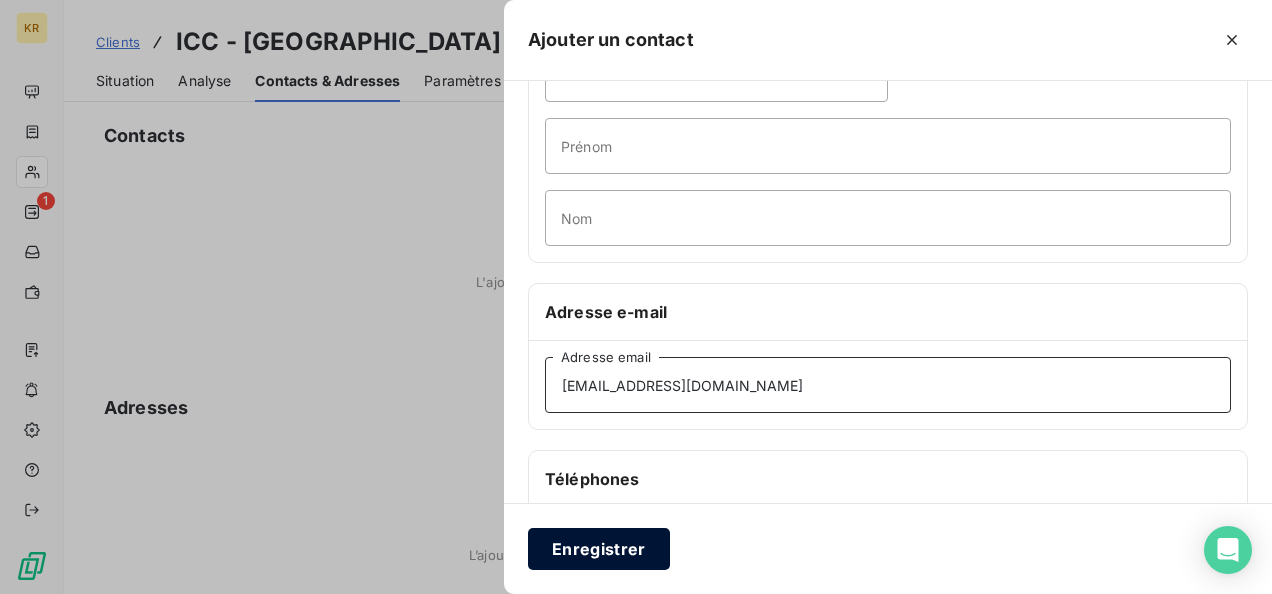 type on "[EMAIL_ADDRESS][DOMAIN_NAME]" 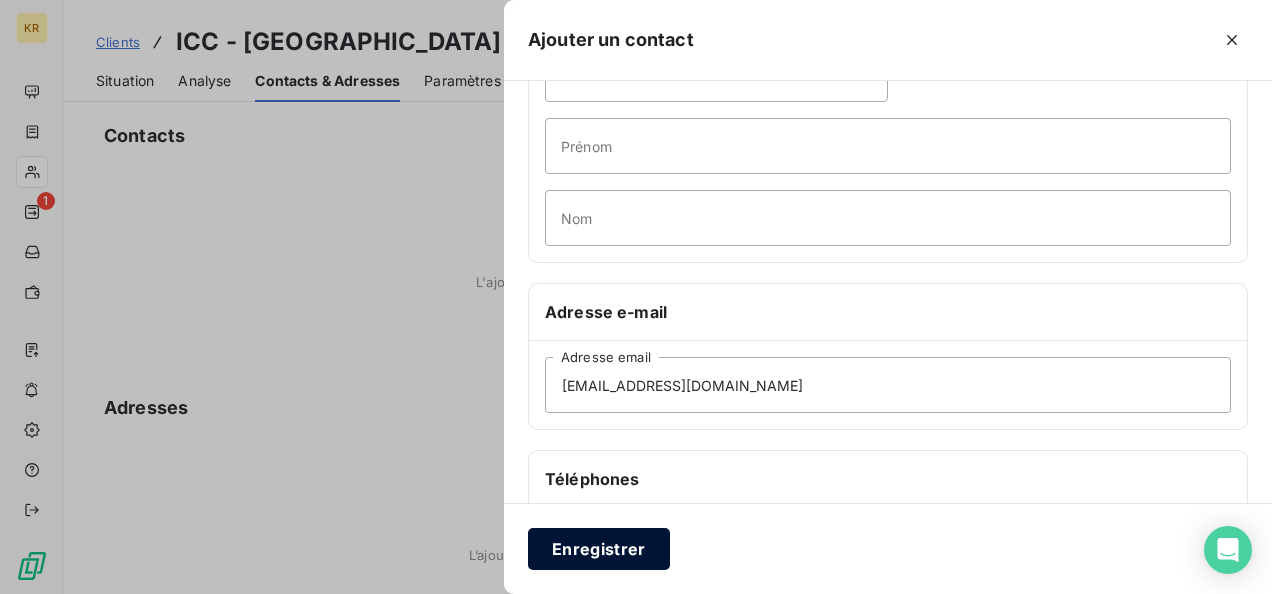 click on "Enregistrer" at bounding box center (599, 549) 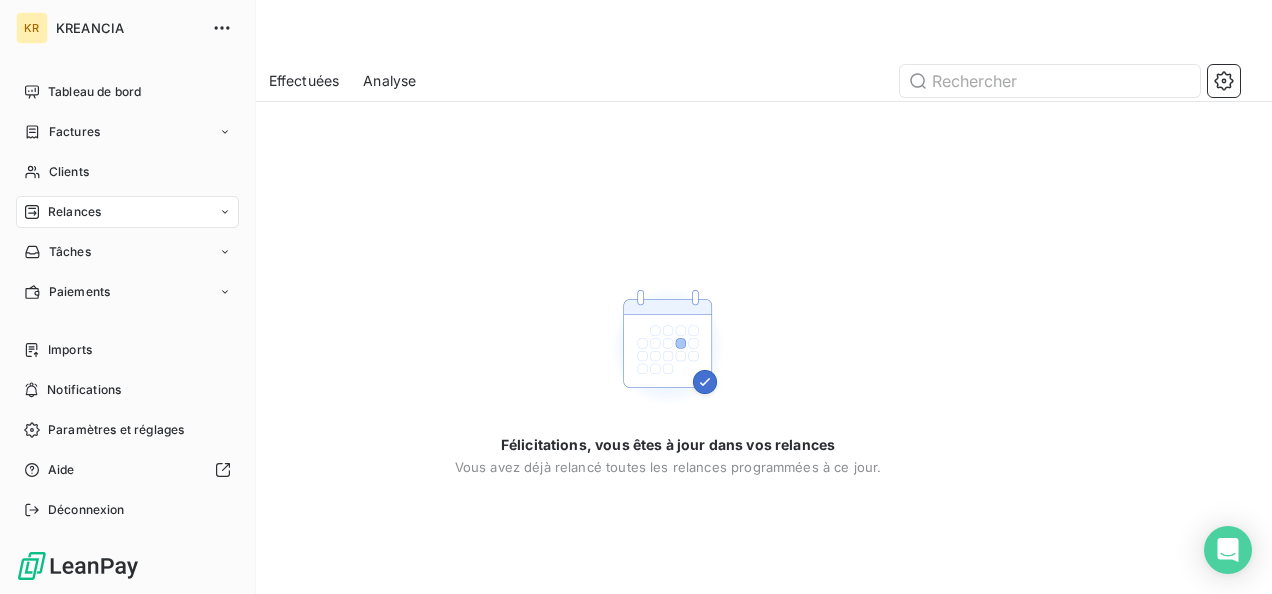 click on "Relances" at bounding box center (74, 212) 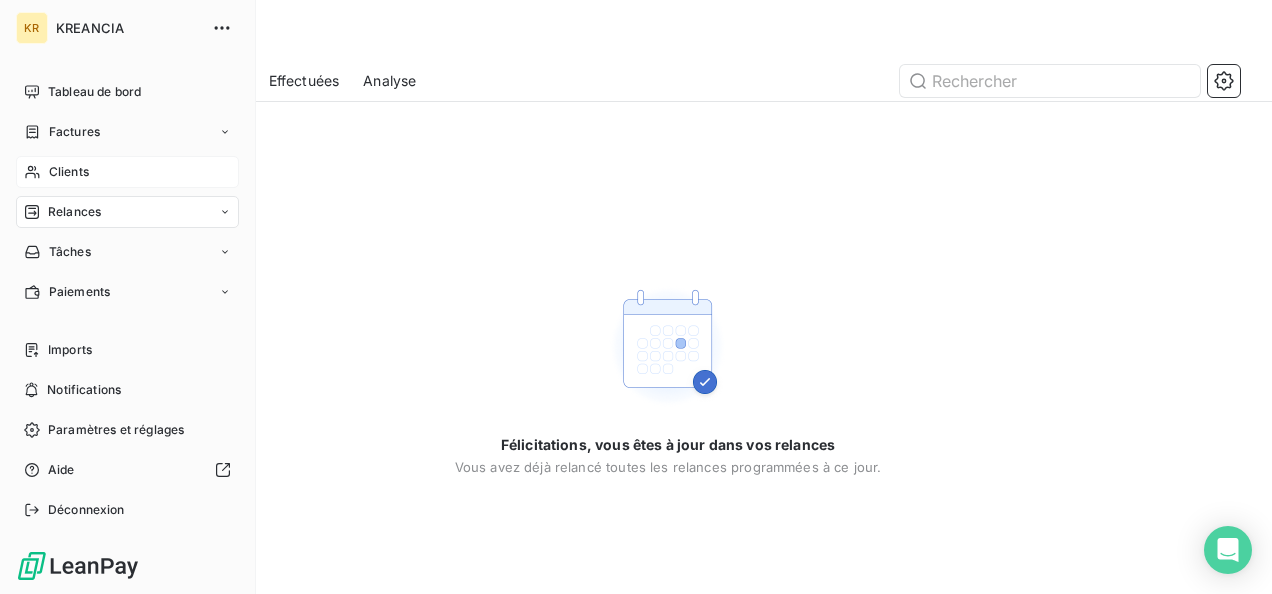 click on "Clients" at bounding box center (69, 172) 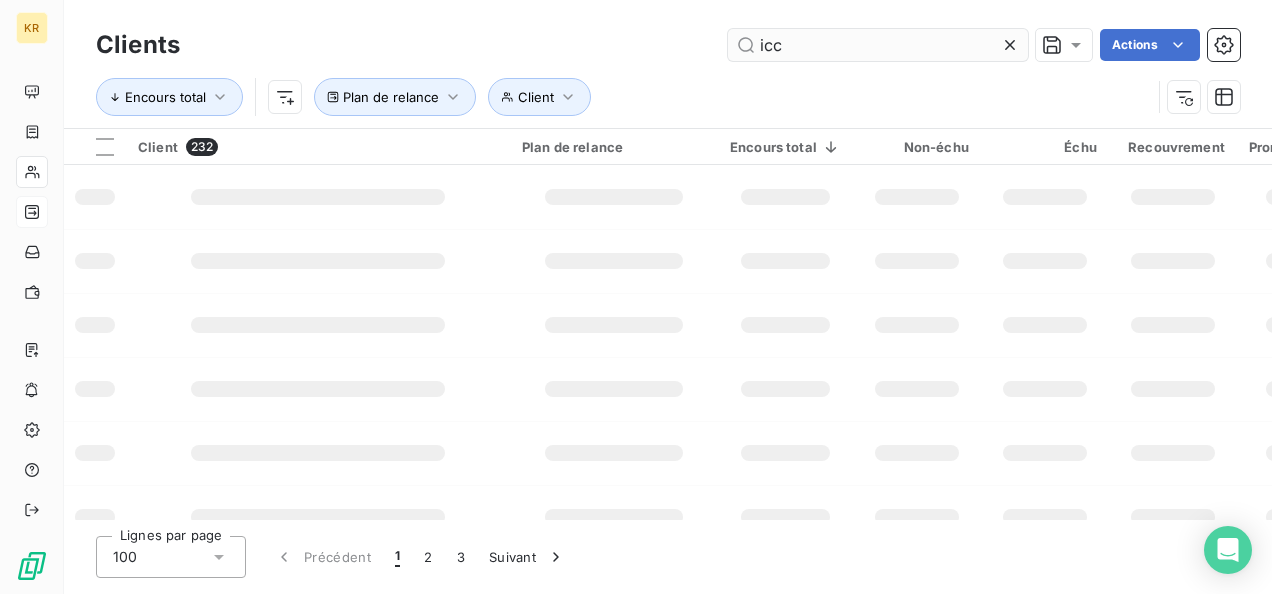 type on "icc" 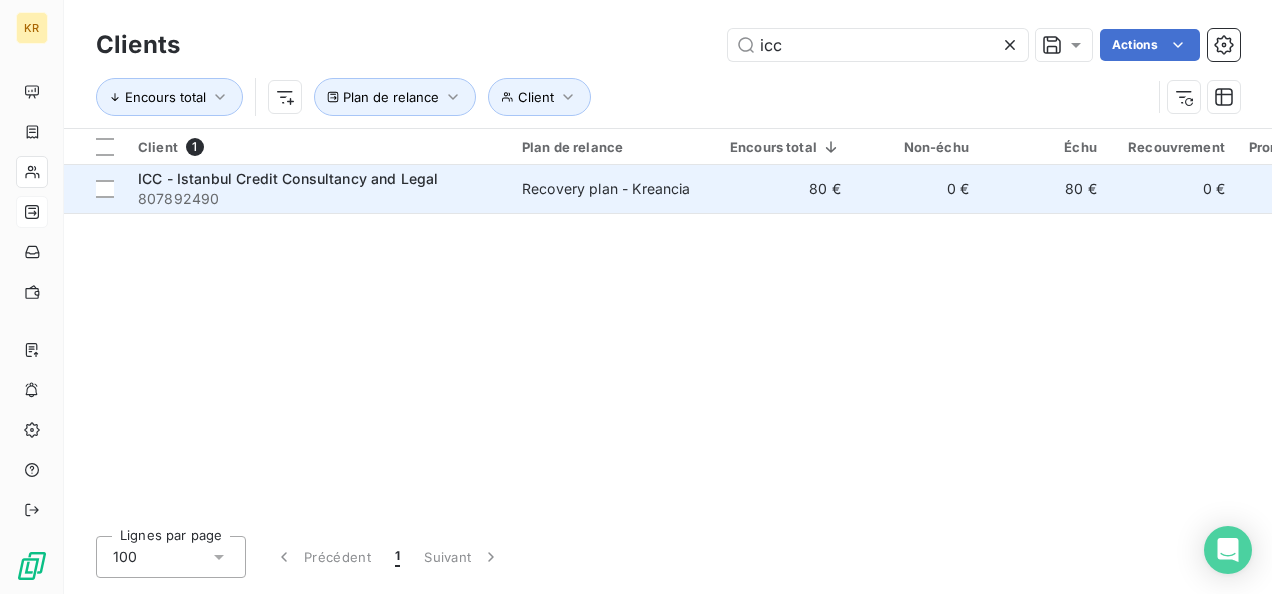 click on "ICC - Istanbul Credit Consultancy and Legal" at bounding box center [288, 178] 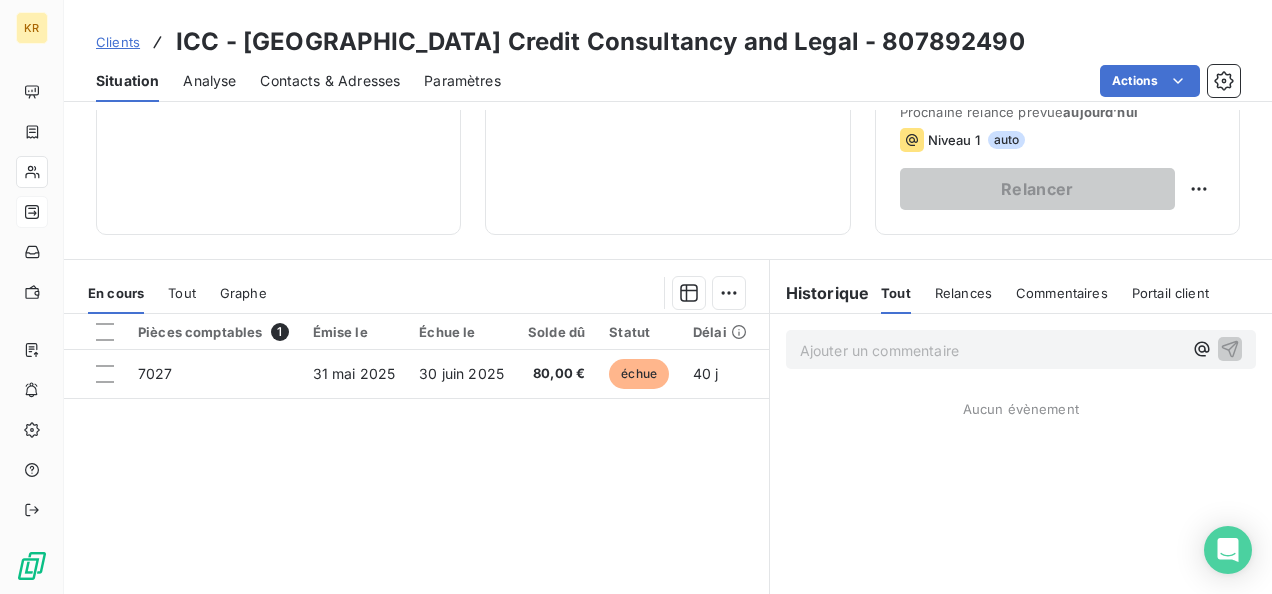 scroll, scrollTop: 312, scrollLeft: 0, axis: vertical 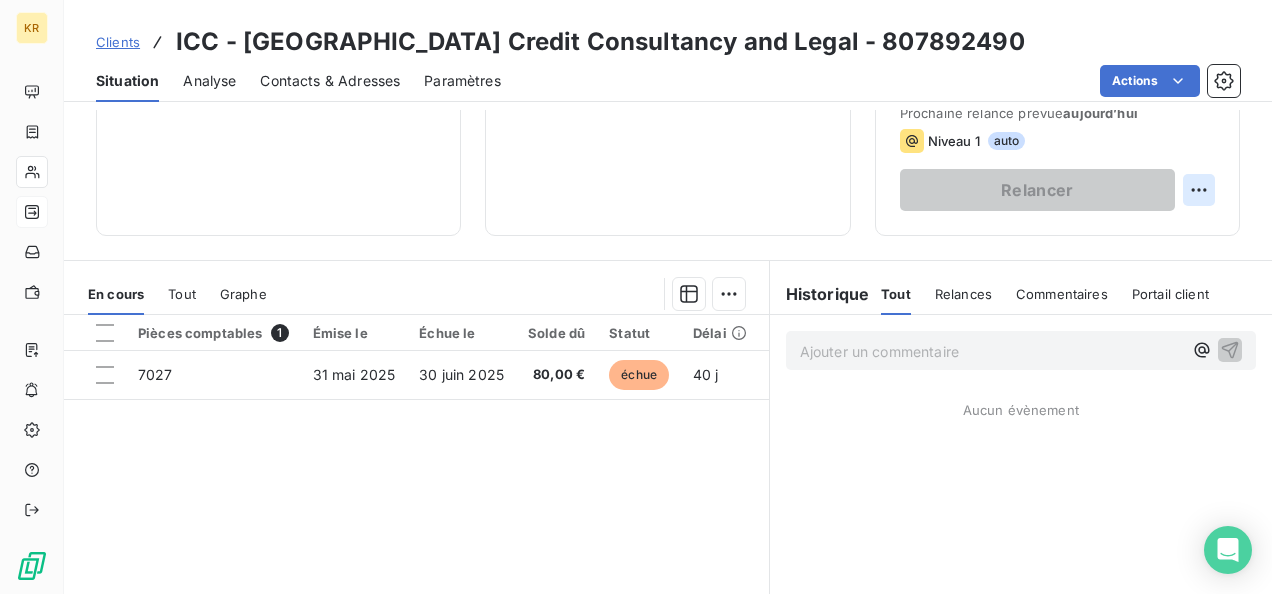 click on "KR Clients ICC - [GEOGRAPHIC_DATA] Credit Consultancy and Legal - 807892490 Situation Analyse Contacts & Adresses Paramètres Actions Informations client Propriétés Client Encours client   80,00 € 0 Échu 80,00 € Non-échu 0,00 €     Limite d’encours Ajouter une limite d’encours autorisé Gestion du risque Surveiller ce client en intégrant votre outil de gestion des risques client. Relance Plan de relance Recovery plan - Kreancia Prochaine relance prévue  [DATE] Niveau 1 auto Relancer En cours Tout Graphe Pièces comptables 1 Émise le Échue le Solde dû Statut Délai   Retard   7027 [DATE] [DATE] 80,00 € échue 40 j +10 j Lignes par page 25 Précédent 1 Suivant Historique Tout Relances Commentaires Portail client Tout Relances Commentaires Portail client Ajouter un commentaire ﻿ Aucun évènement" at bounding box center (636, 297) 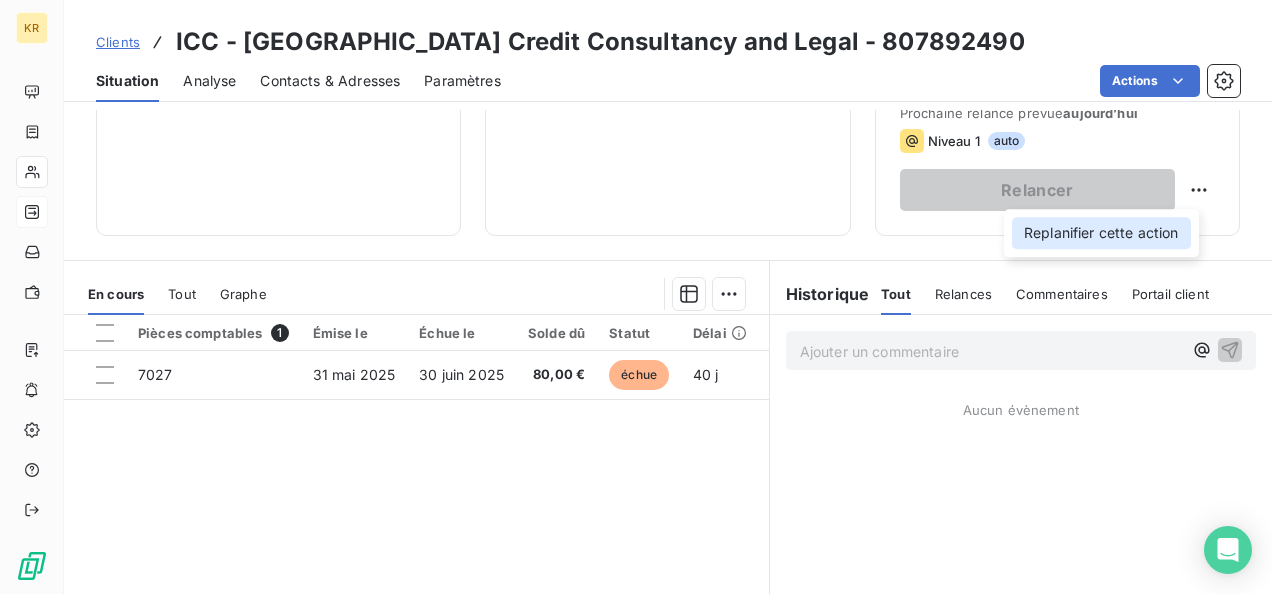 click on "Replanifier cette action" at bounding box center [1101, 233] 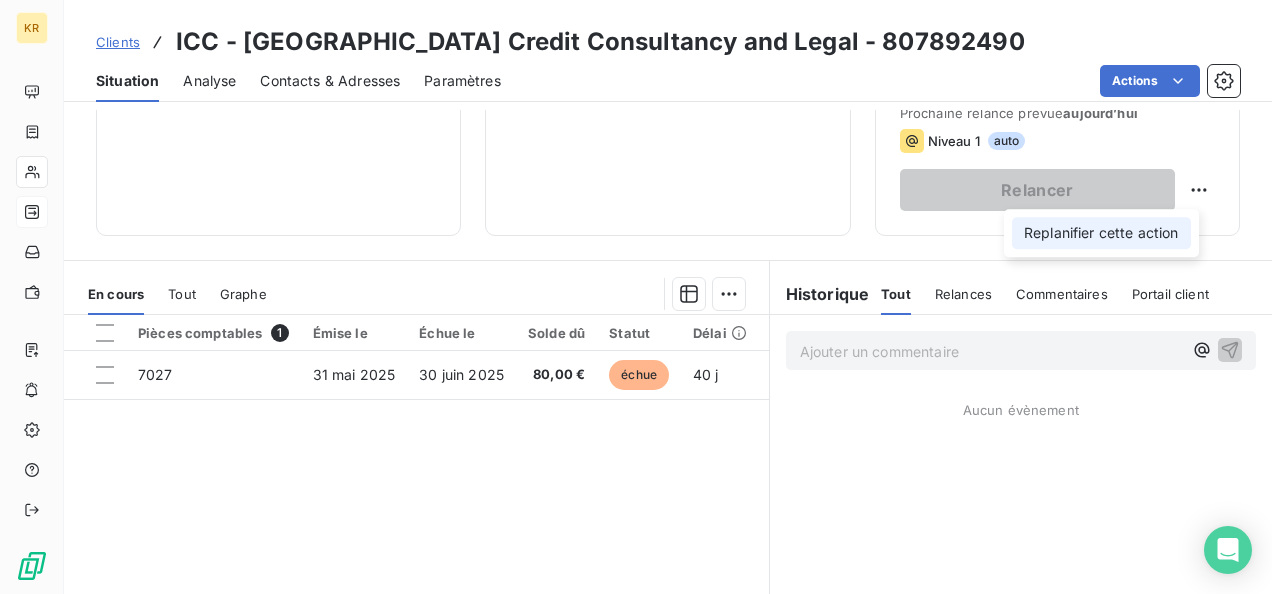 select on "6" 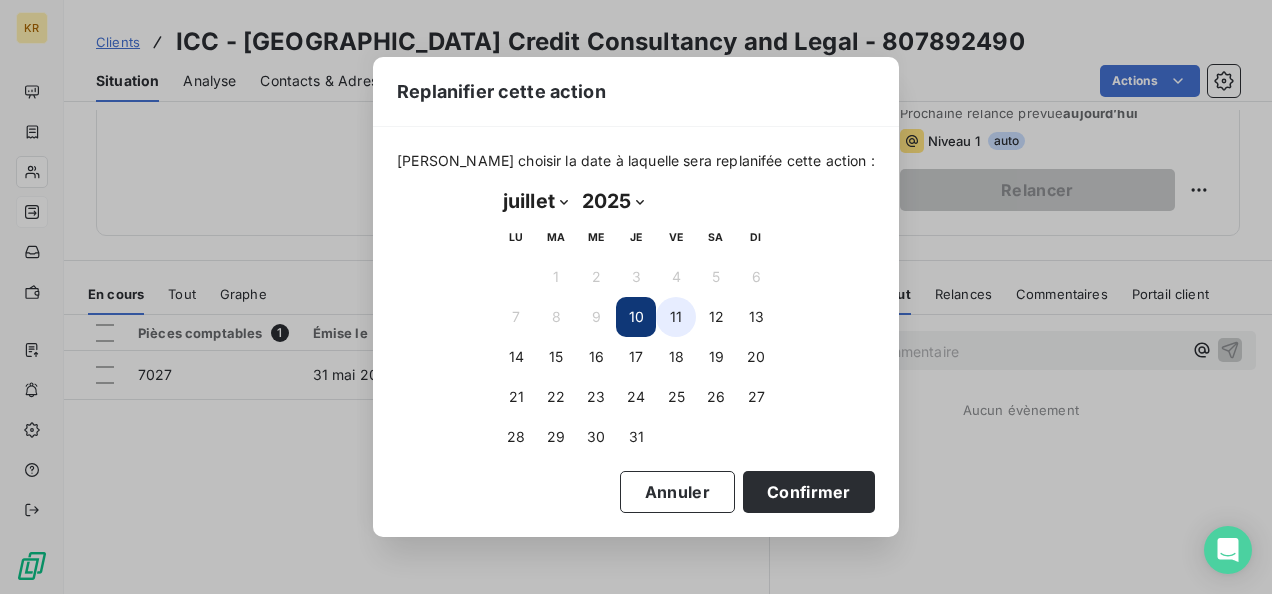 click on "11" at bounding box center [676, 317] 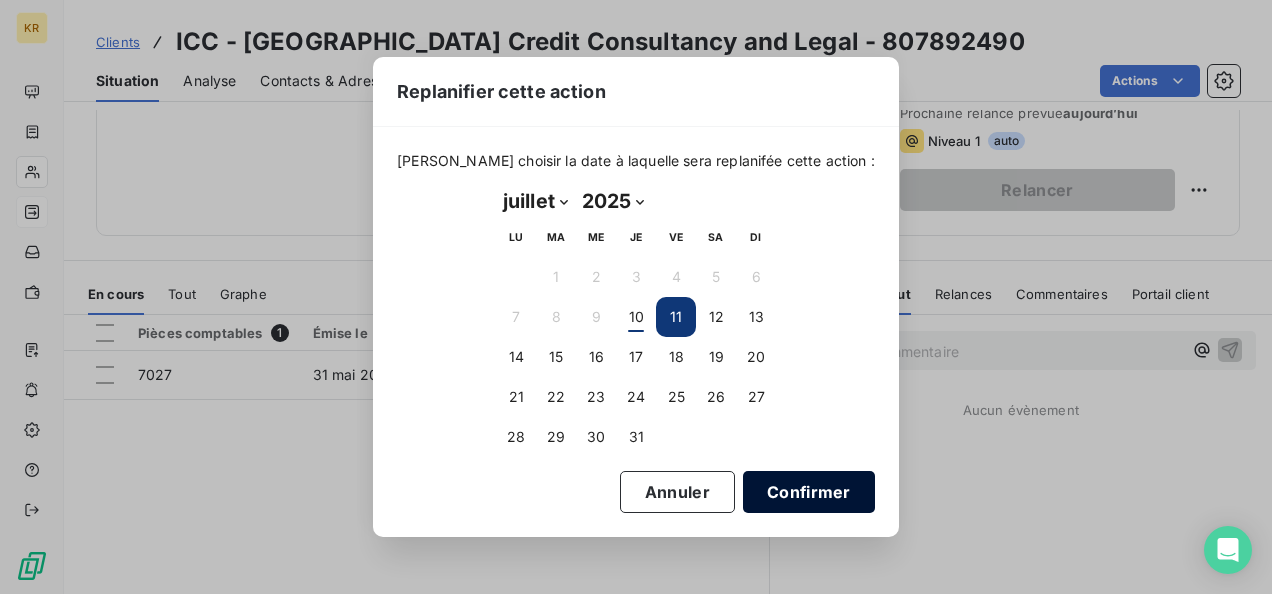 click on "Confirmer" at bounding box center (809, 492) 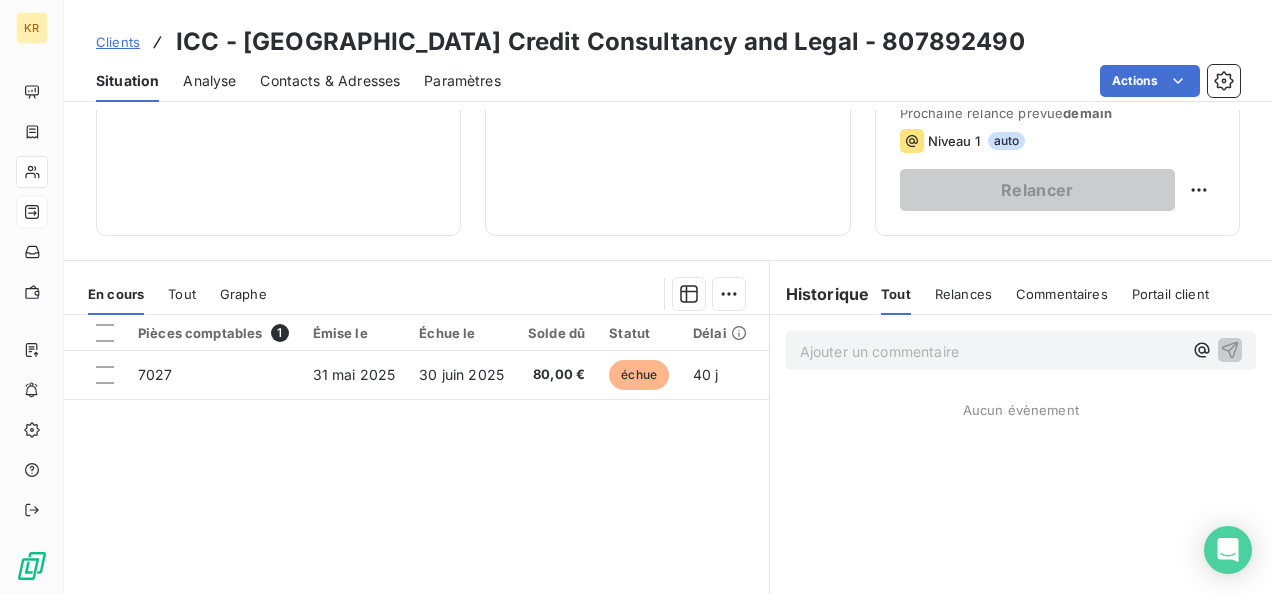 scroll, scrollTop: 0, scrollLeft: 0, axis: both 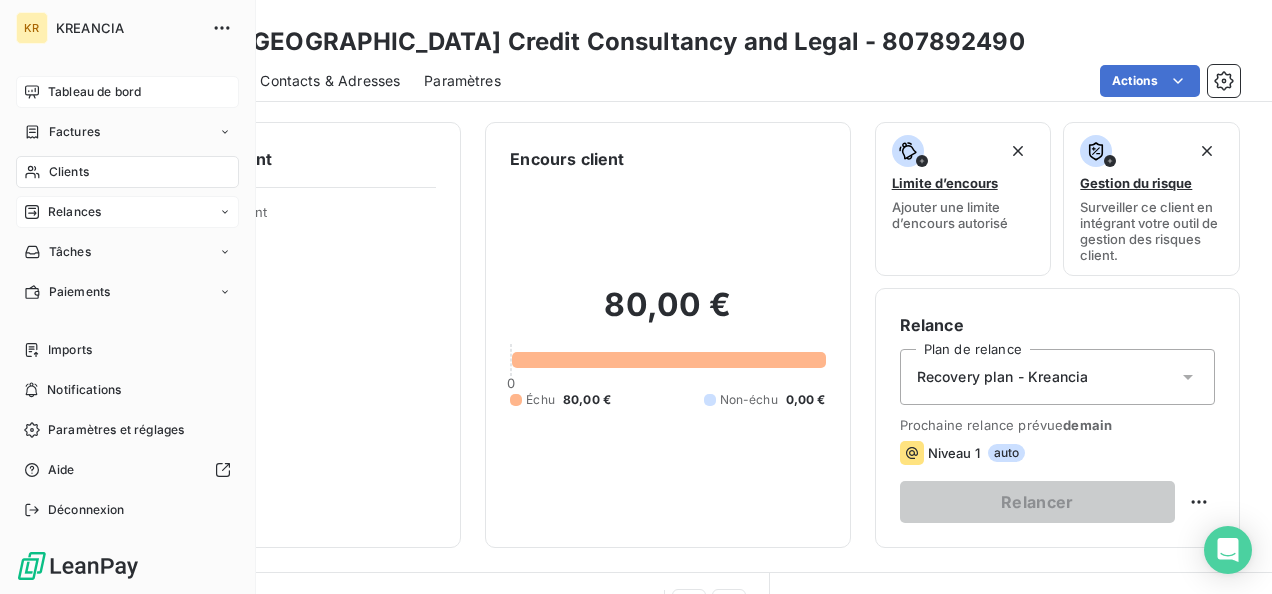 click on "Tableau de bord" at bounding box center [94, 92] 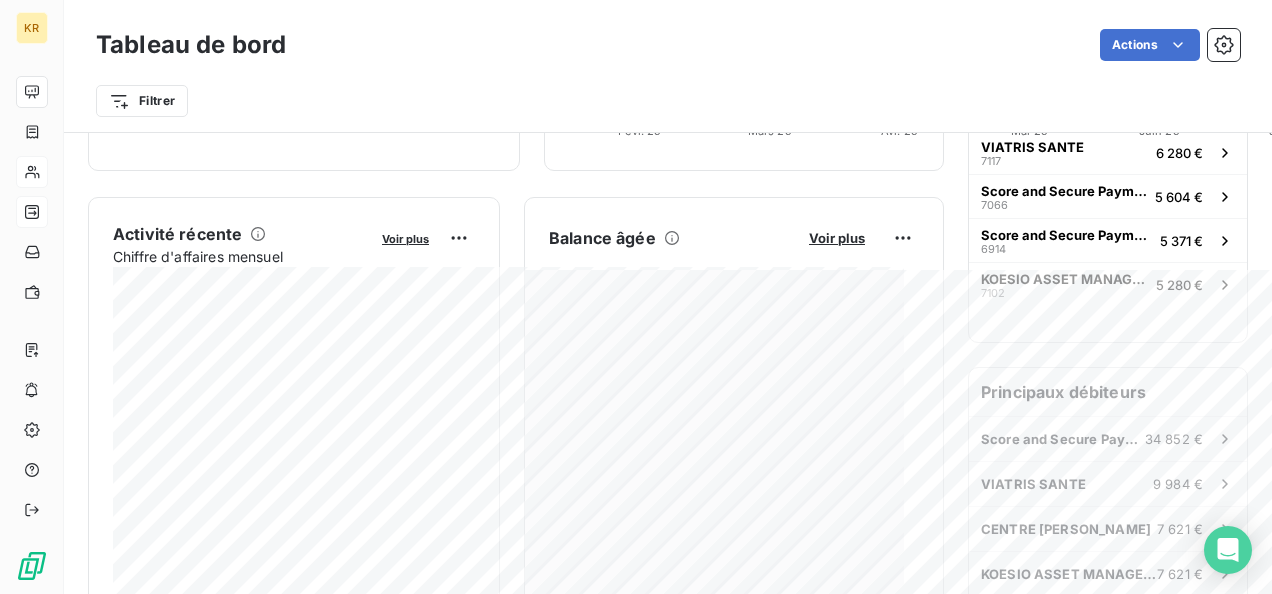 scroll, scrollTop: 0, scrollLeft: 0, axis: both 